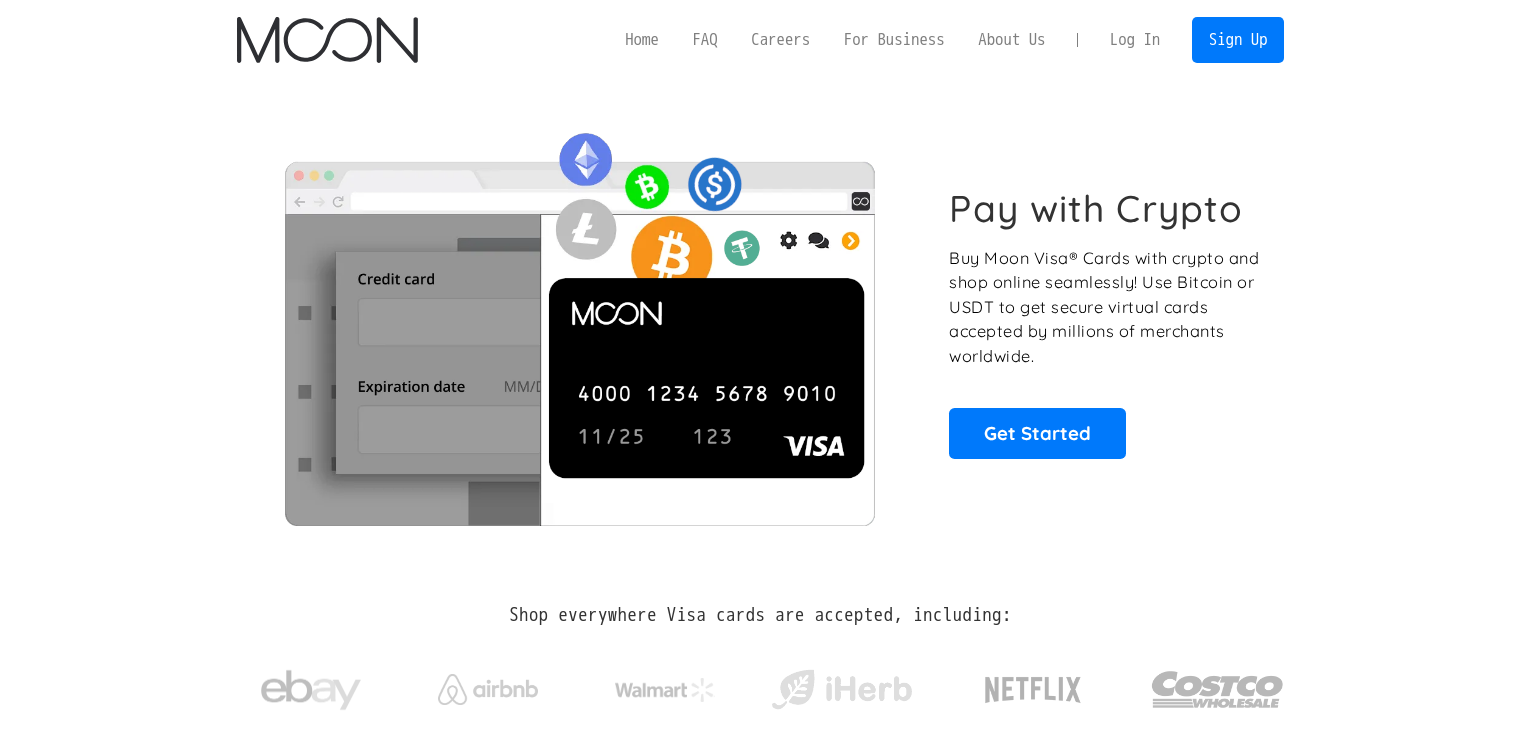 scroll, scrollTop: 0, scrollLeft: 0, axis: both 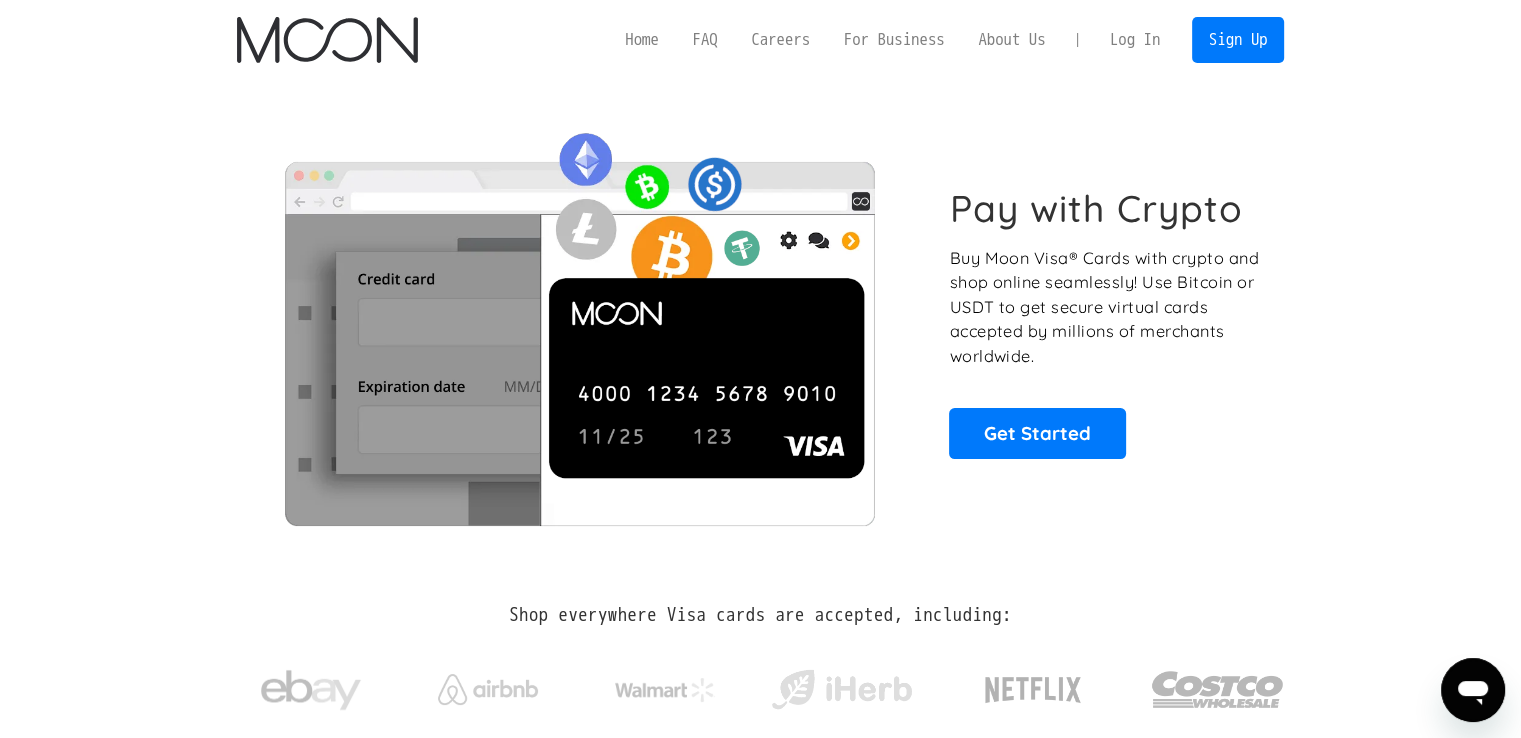 drag, startPoint x: 0, startPoint y: 525, endPoint x: 1137, endPoint y: 57, distance: 1229.5499 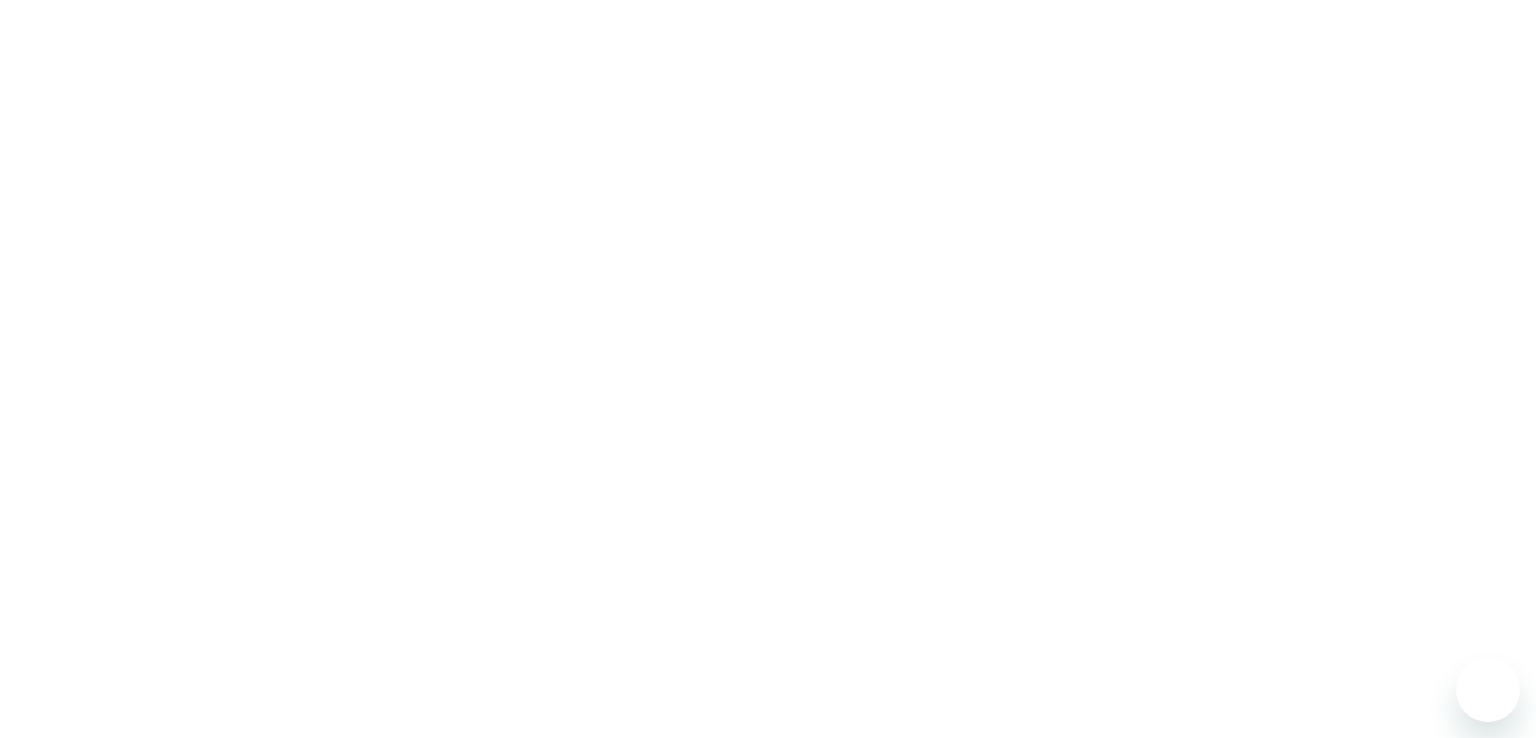 scroll, scrollTop: 0, scrollLeft: 0, axis: both 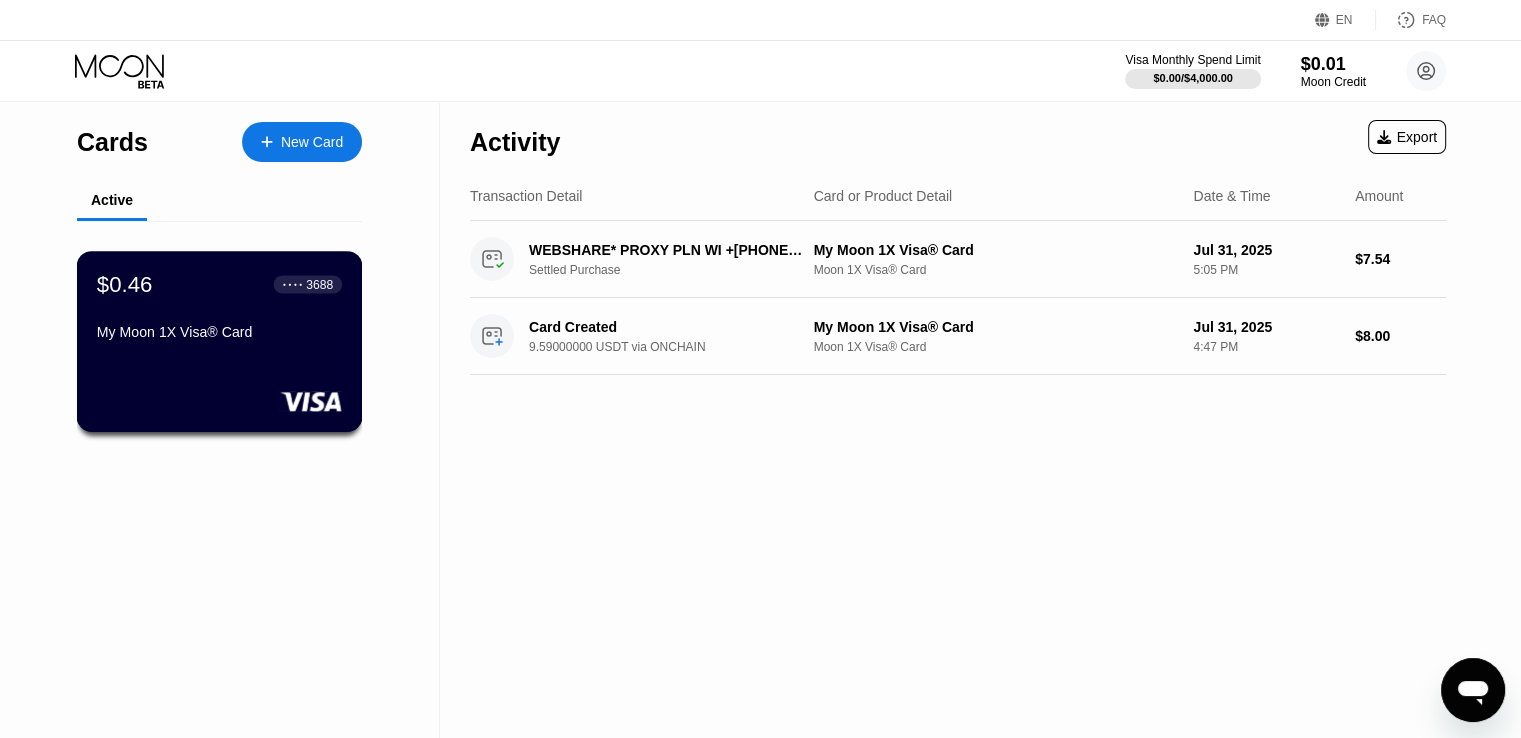 click on "My Moon 1X Visa® Card" at bounding box center [219, 332] 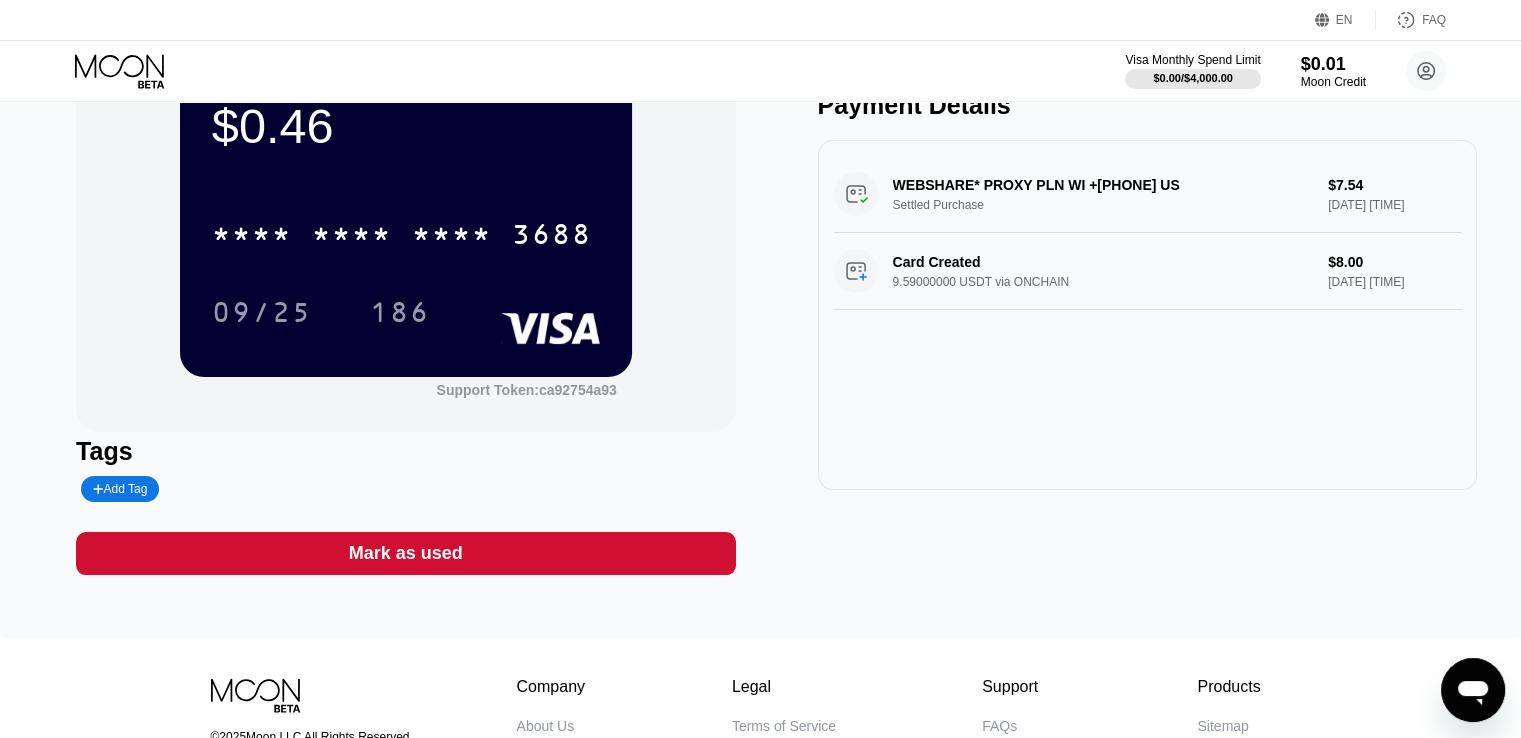 scroll, scrollTop: 0, scrollLeft: 0, axis: both 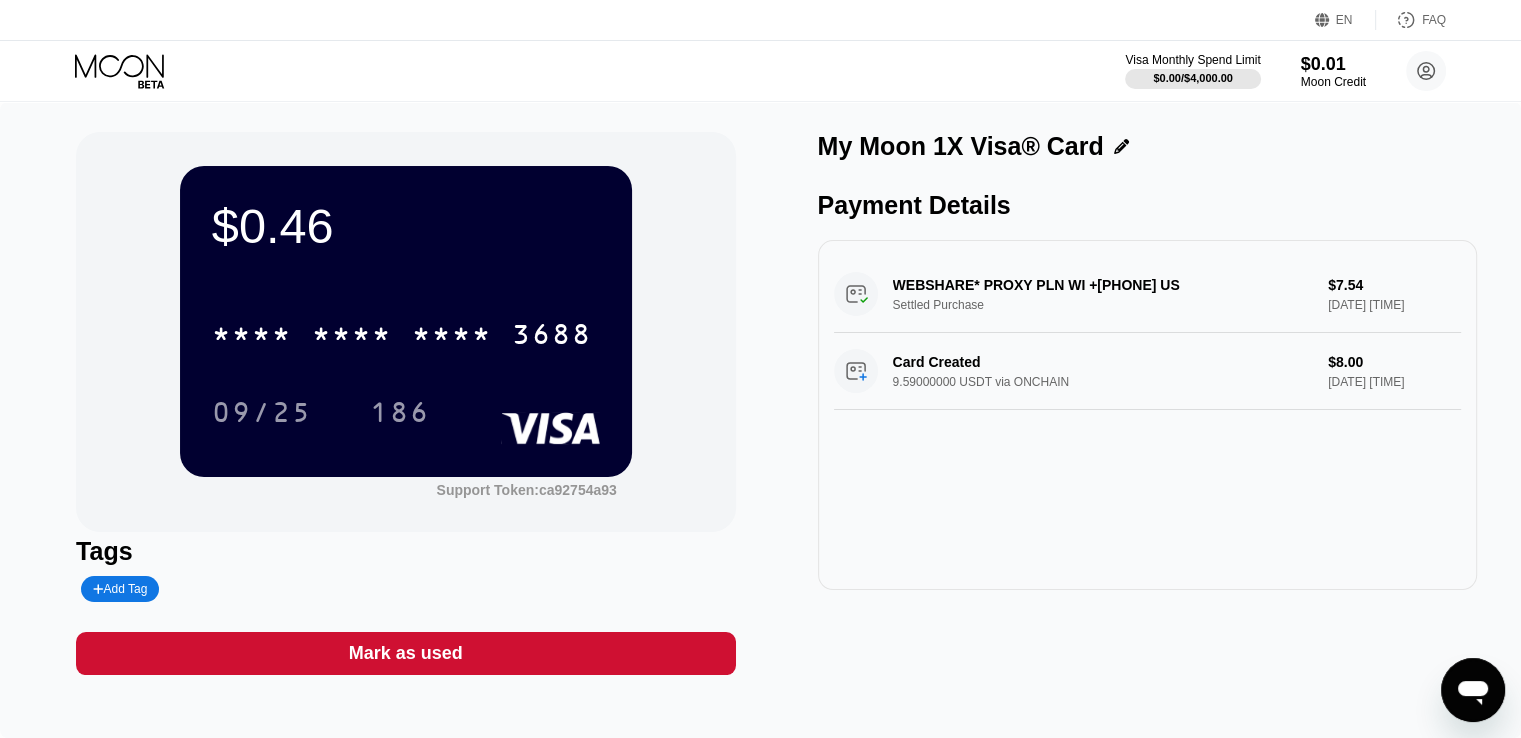 click on "* * * * * * * * * * * * 3688" at bounding box center [406, 328] 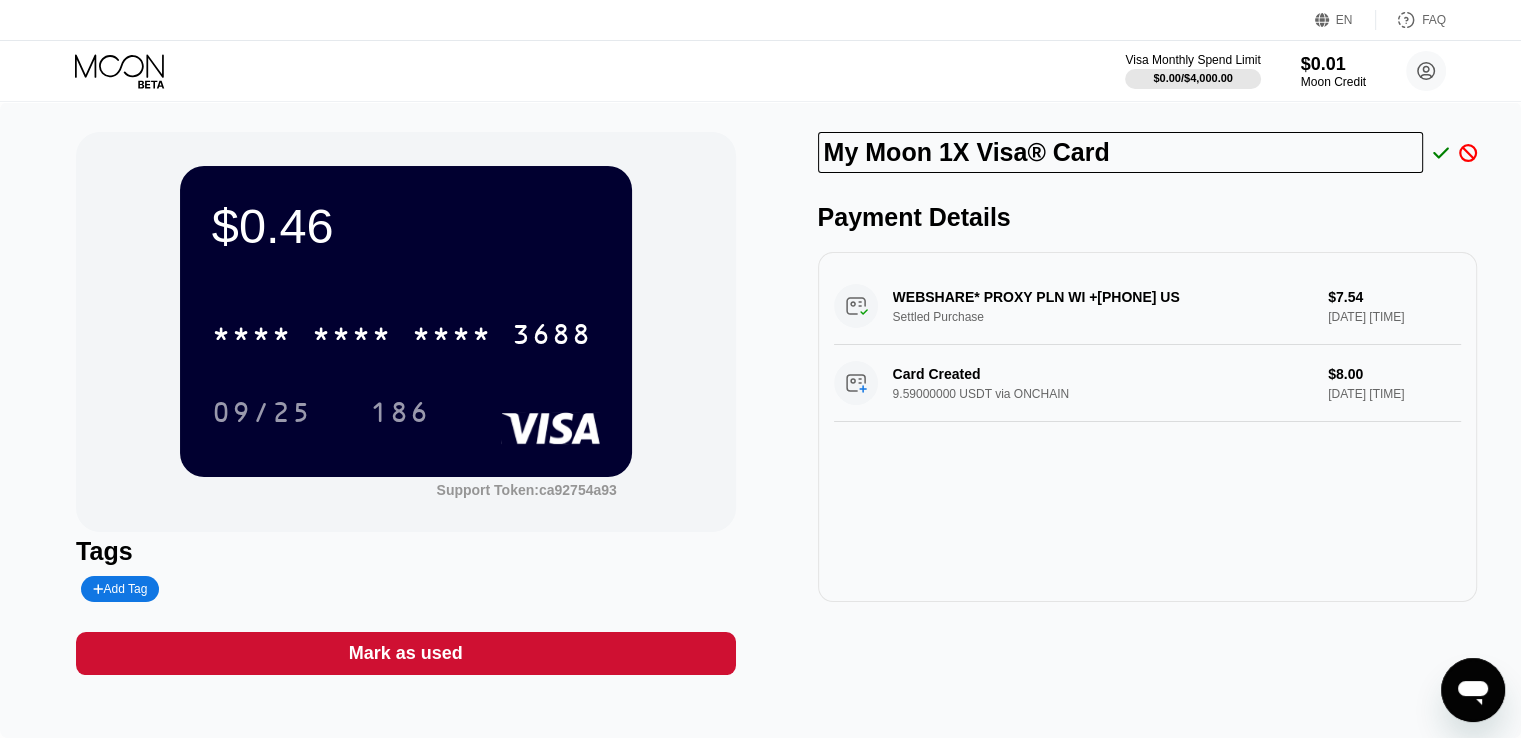 click 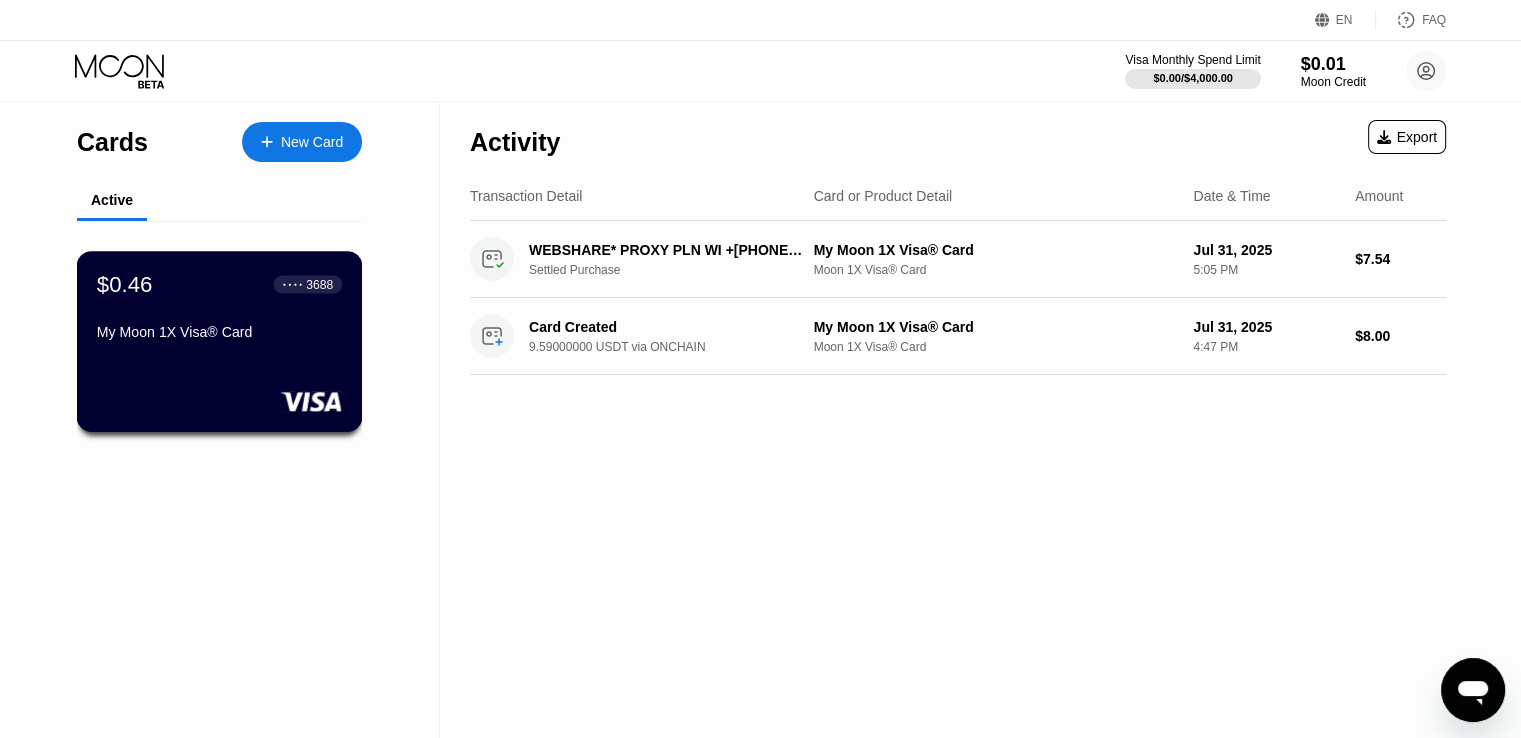 click on "$0.46 ● ● ● ● 3688 My Moon 1X Visa® Card" at bounding box center (220, 341) 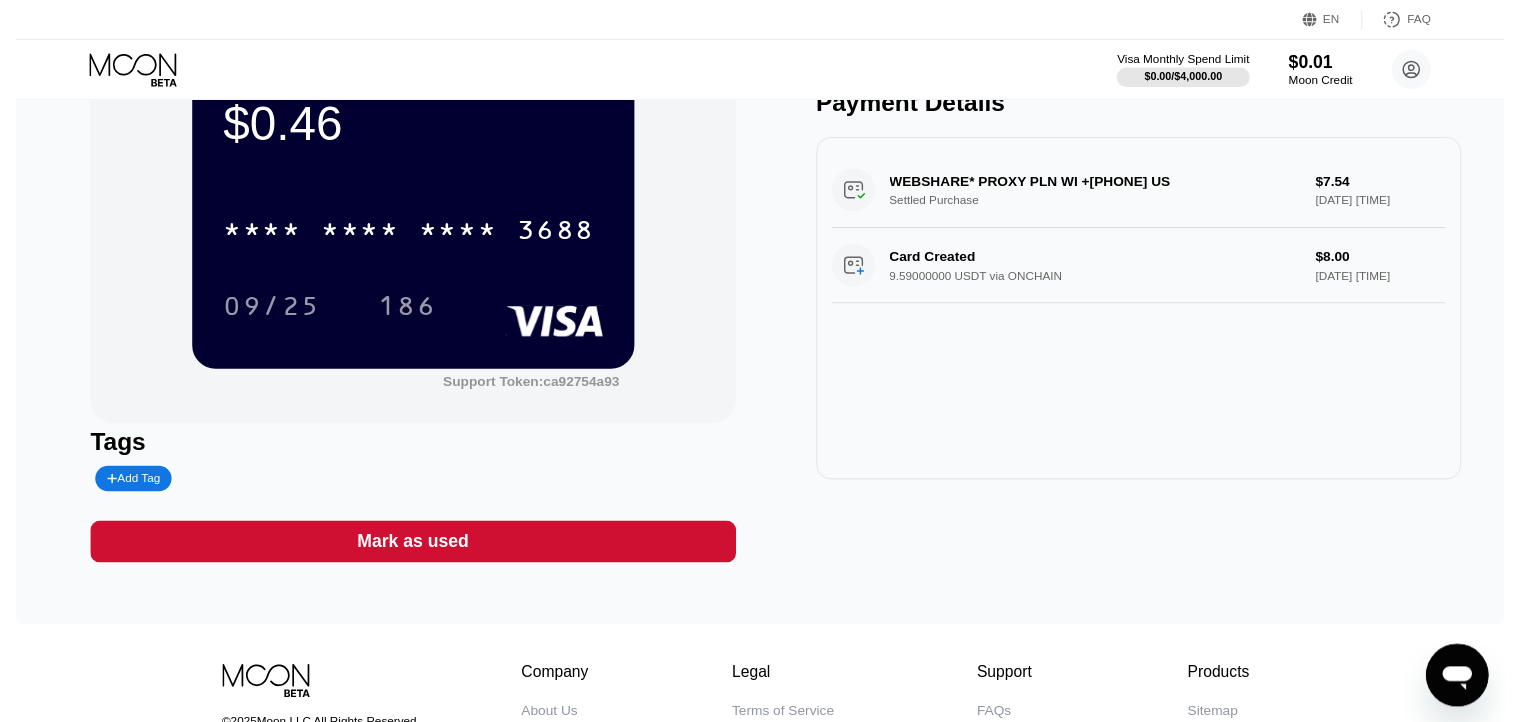 scroll, scrollTop: 0, scrollLeft: 0, axis: both 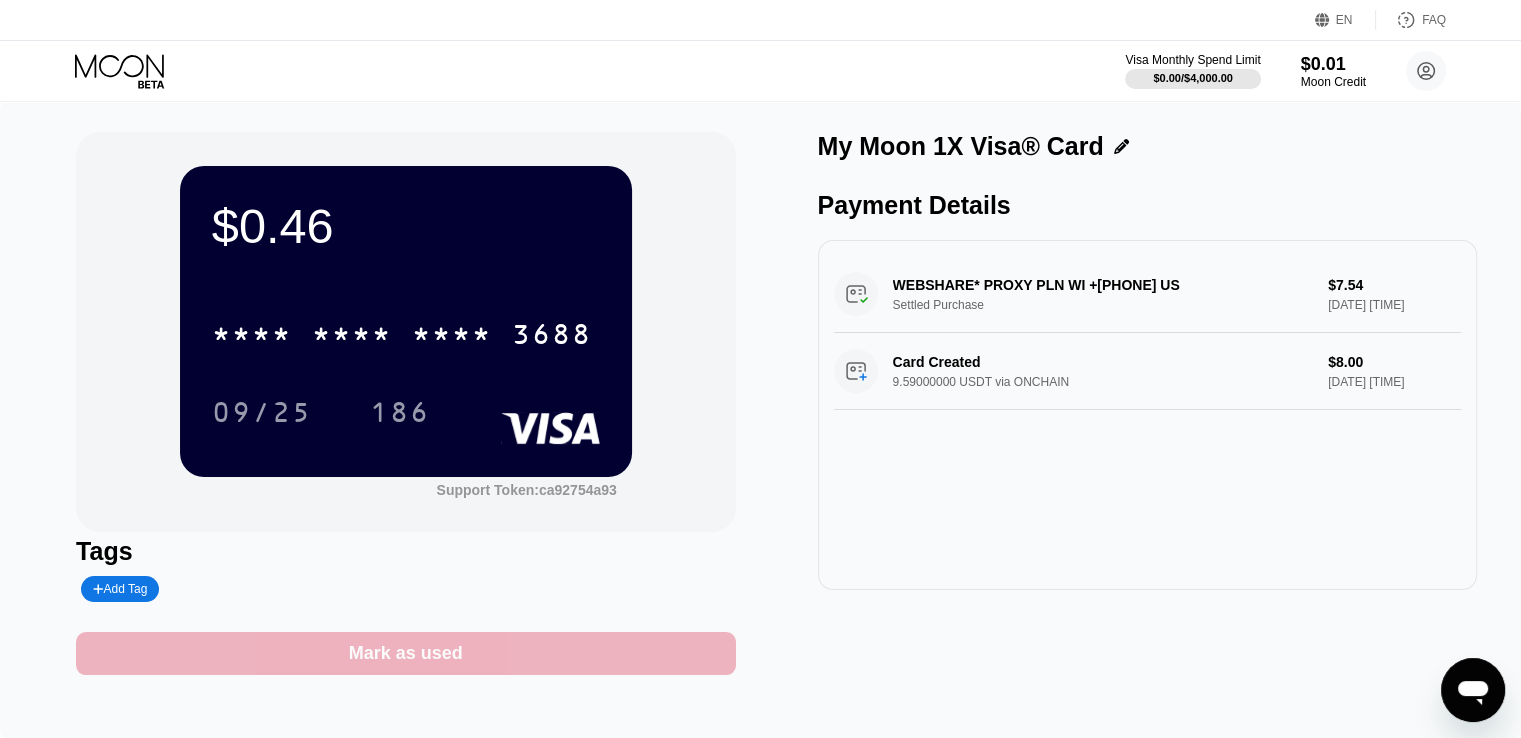 click on "Mark as used" at bounding box center [405, 653] 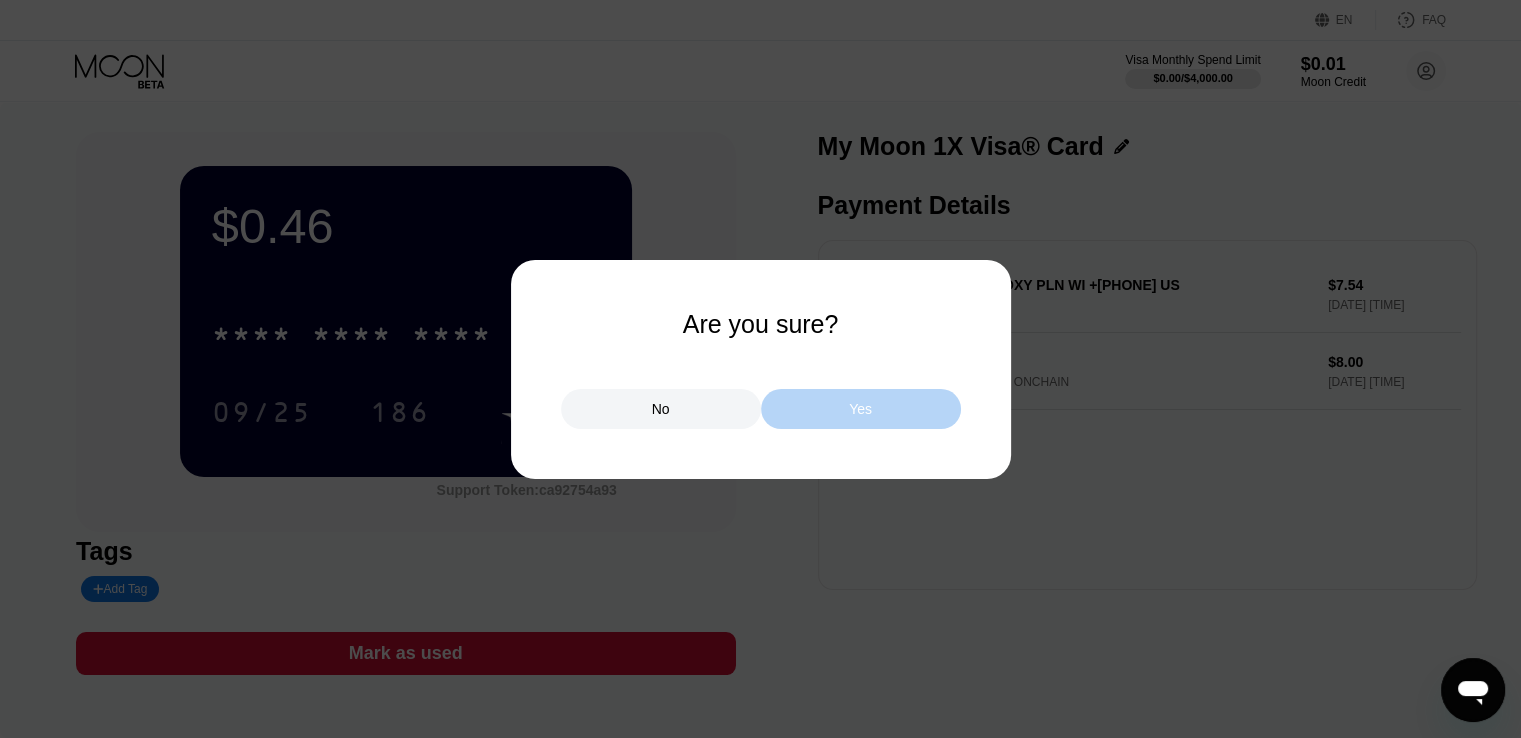 click on "Yes" at bounding box center [861, 409] 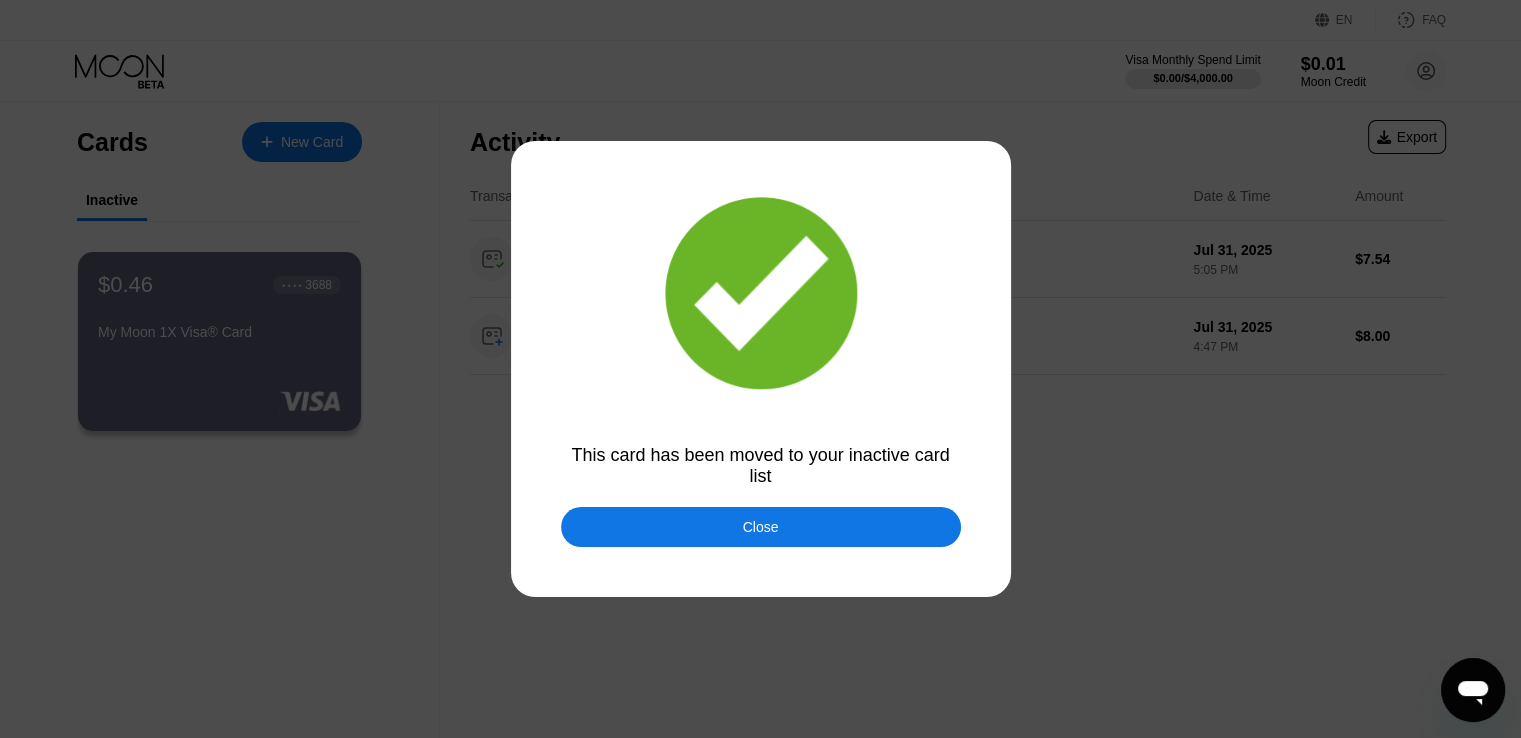 click on "Close" at bounding box center (761, 527) 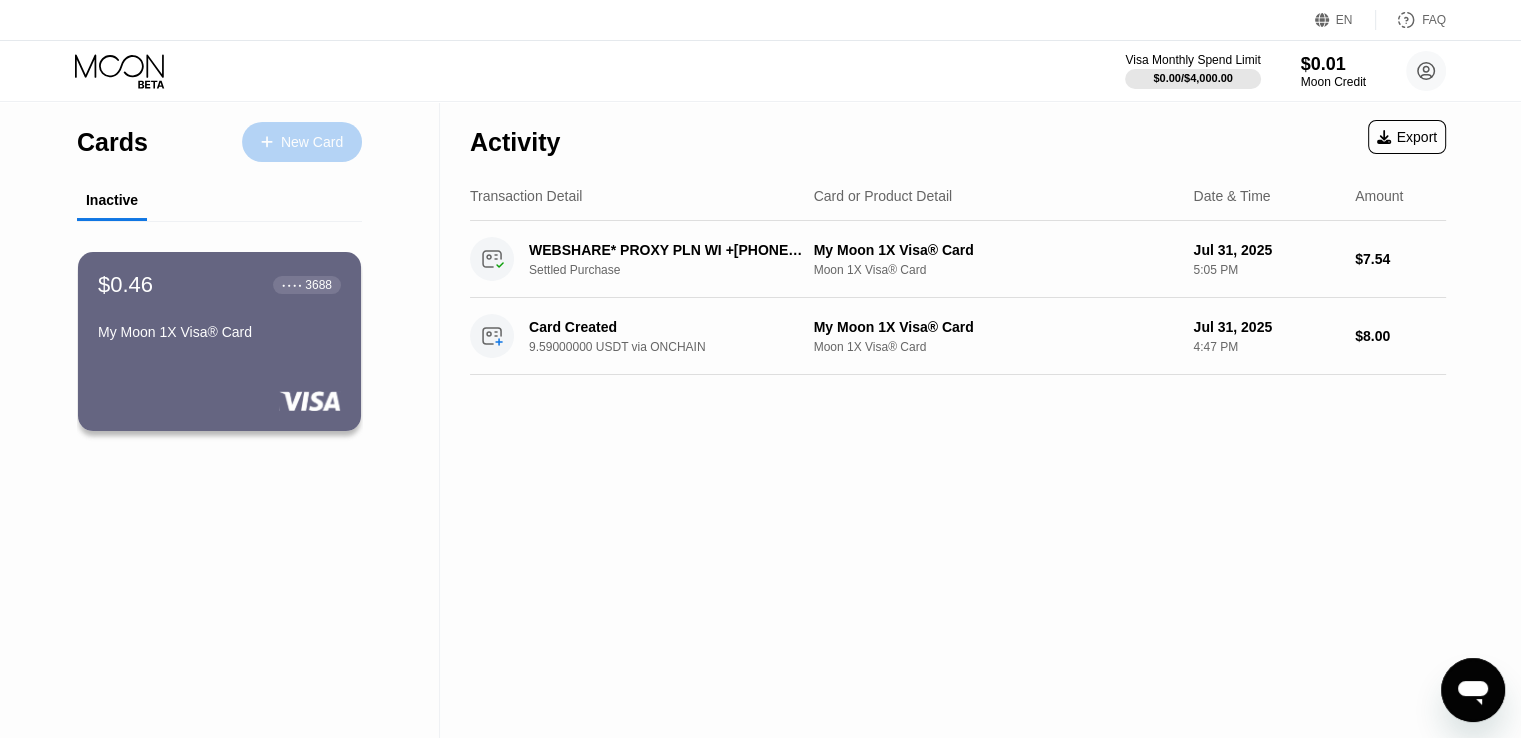 click on "New Card" at bounding box center (312, 142) 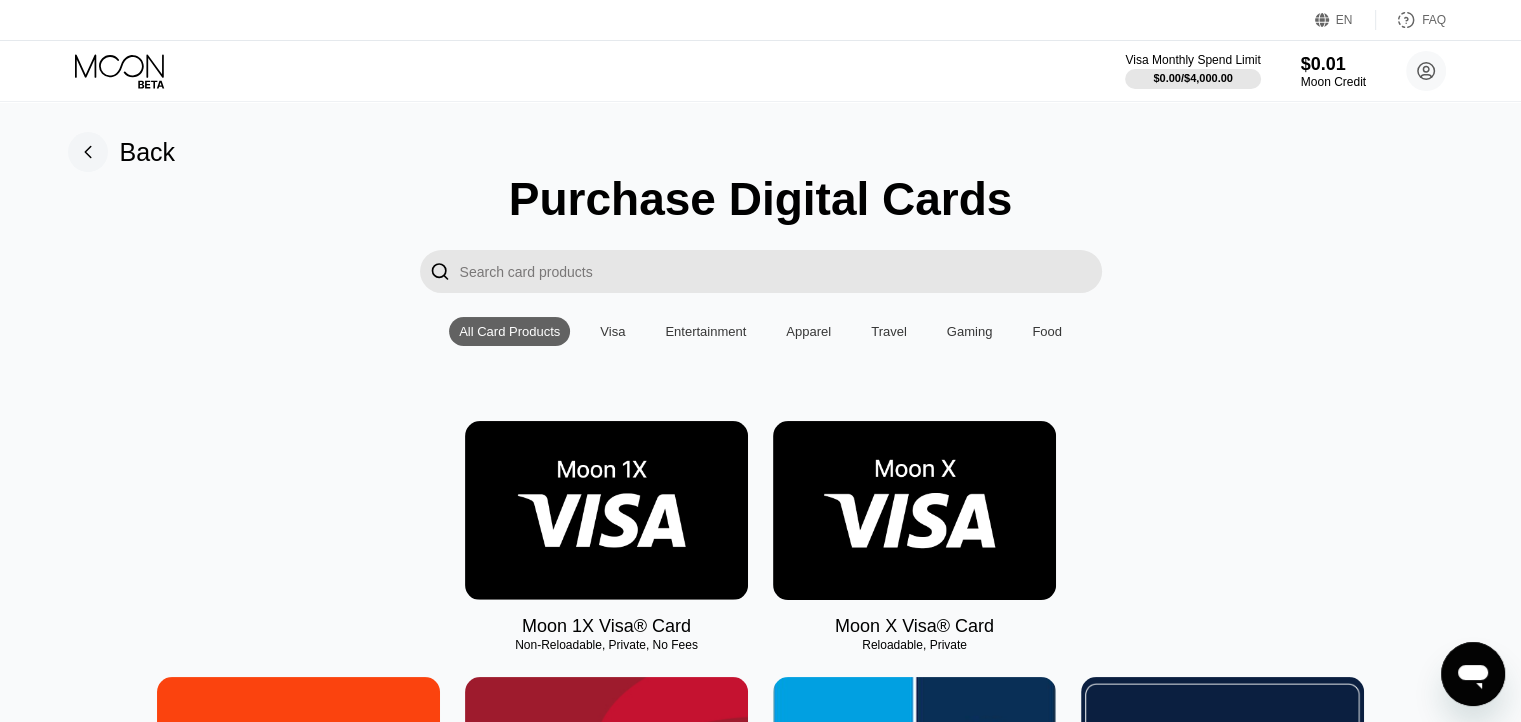 click at bounding box center (781, 271) 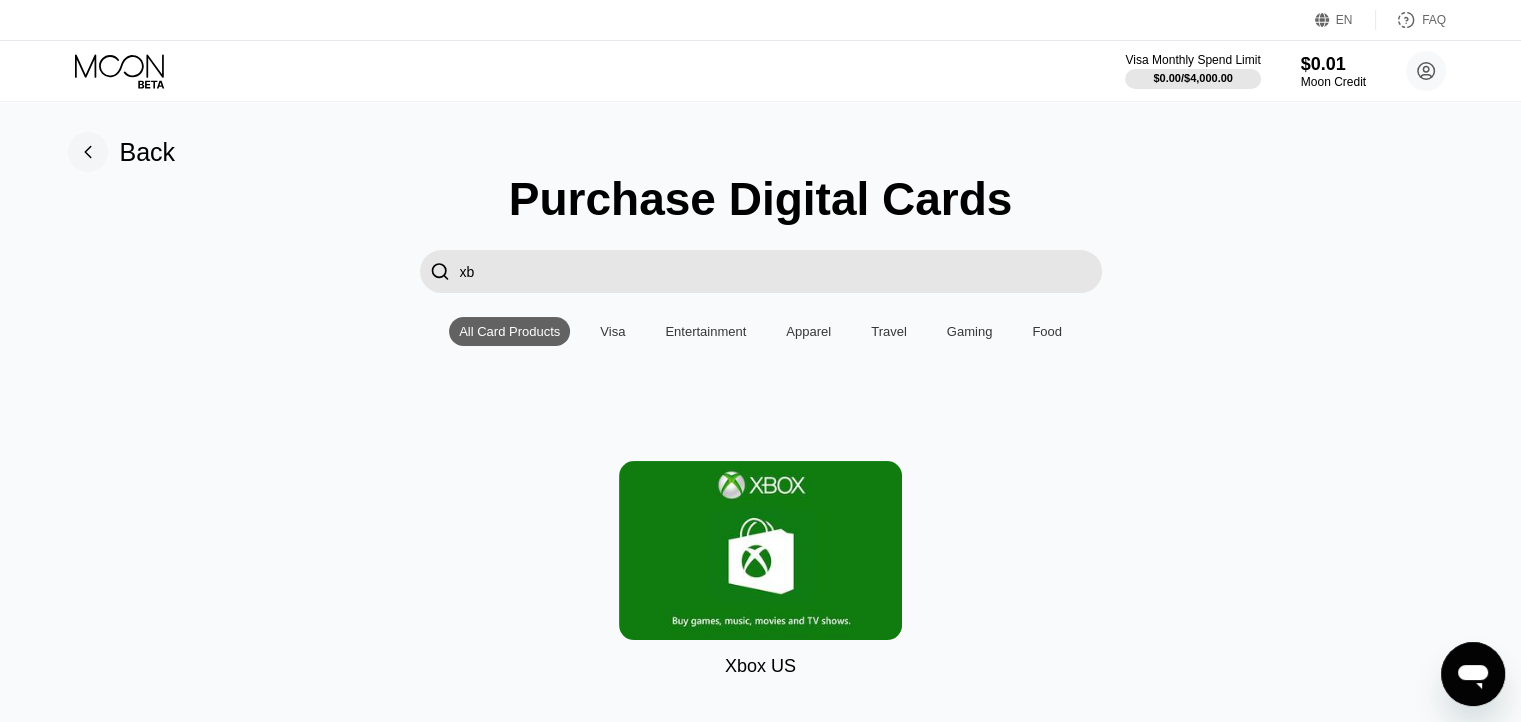 type on "xb" 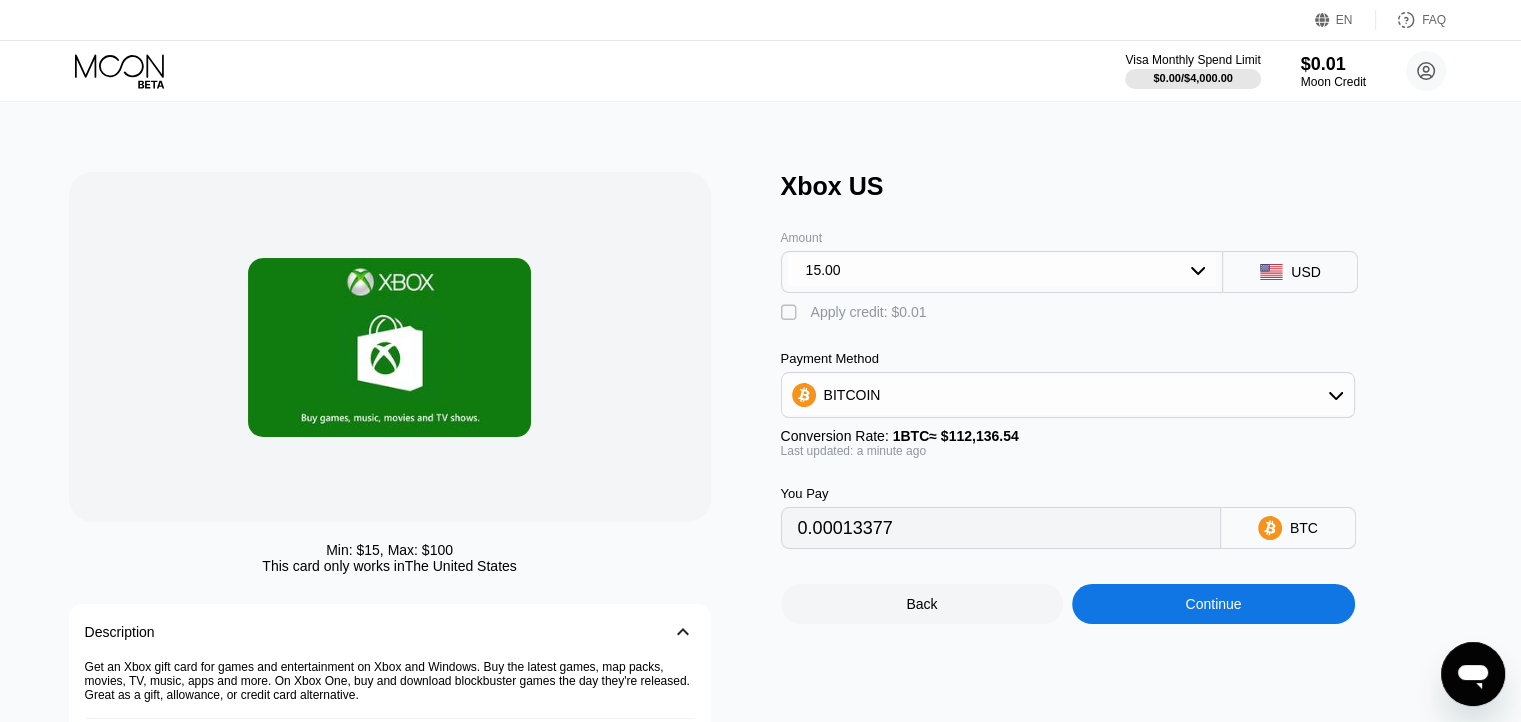 click on "BITCOIN" at bounding box center [1068, 395] 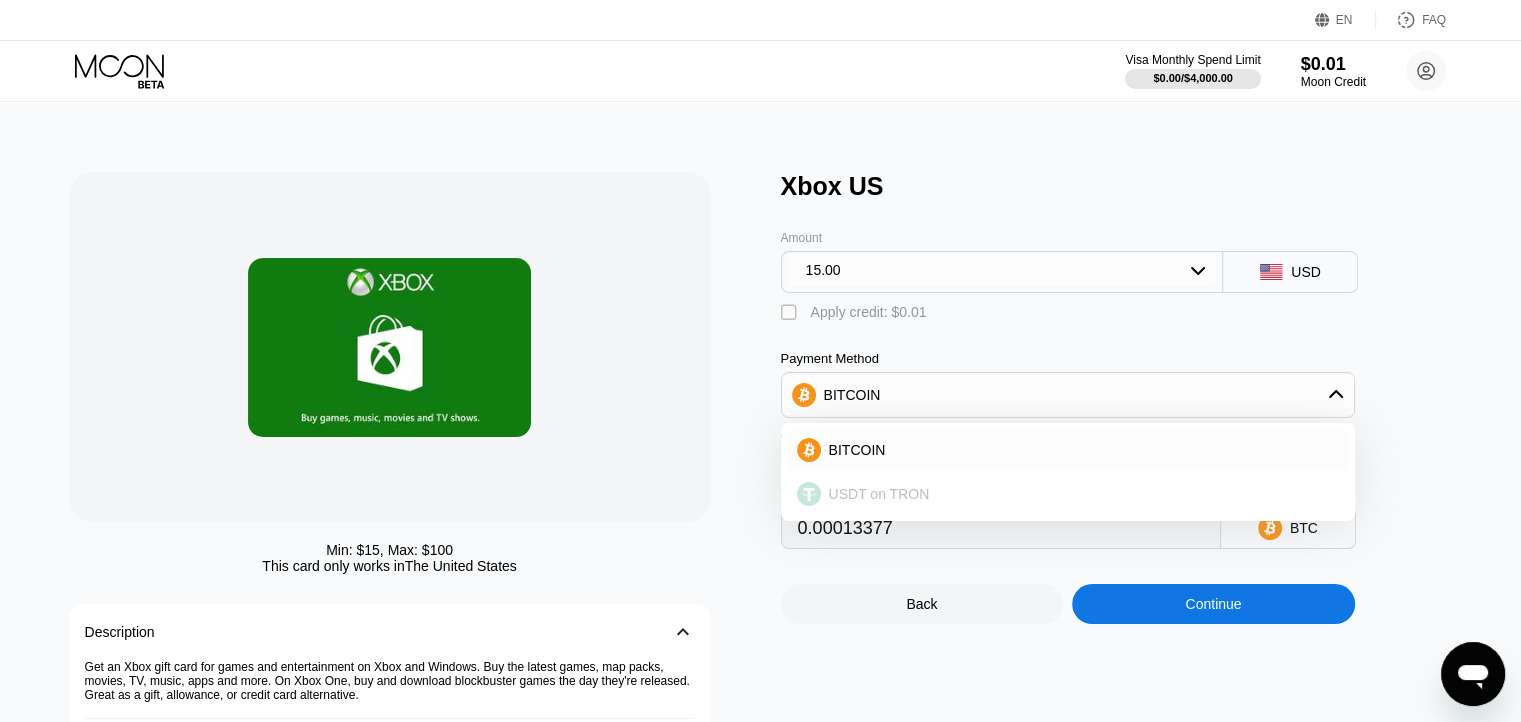 click on "USDT on TRON" at bounding box center [879, 494] 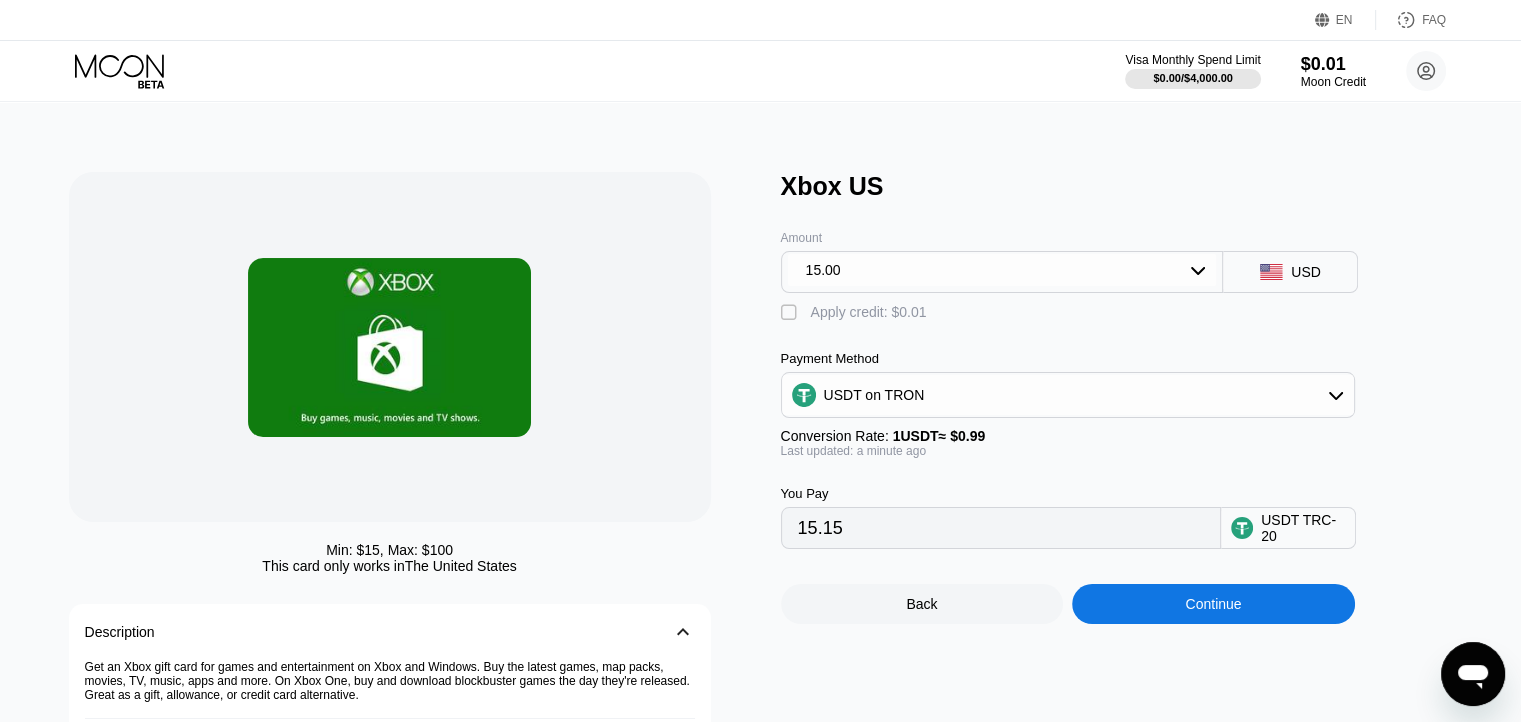 scroll, scrollTop: 100, scrollLeft: 0, axis: vertical 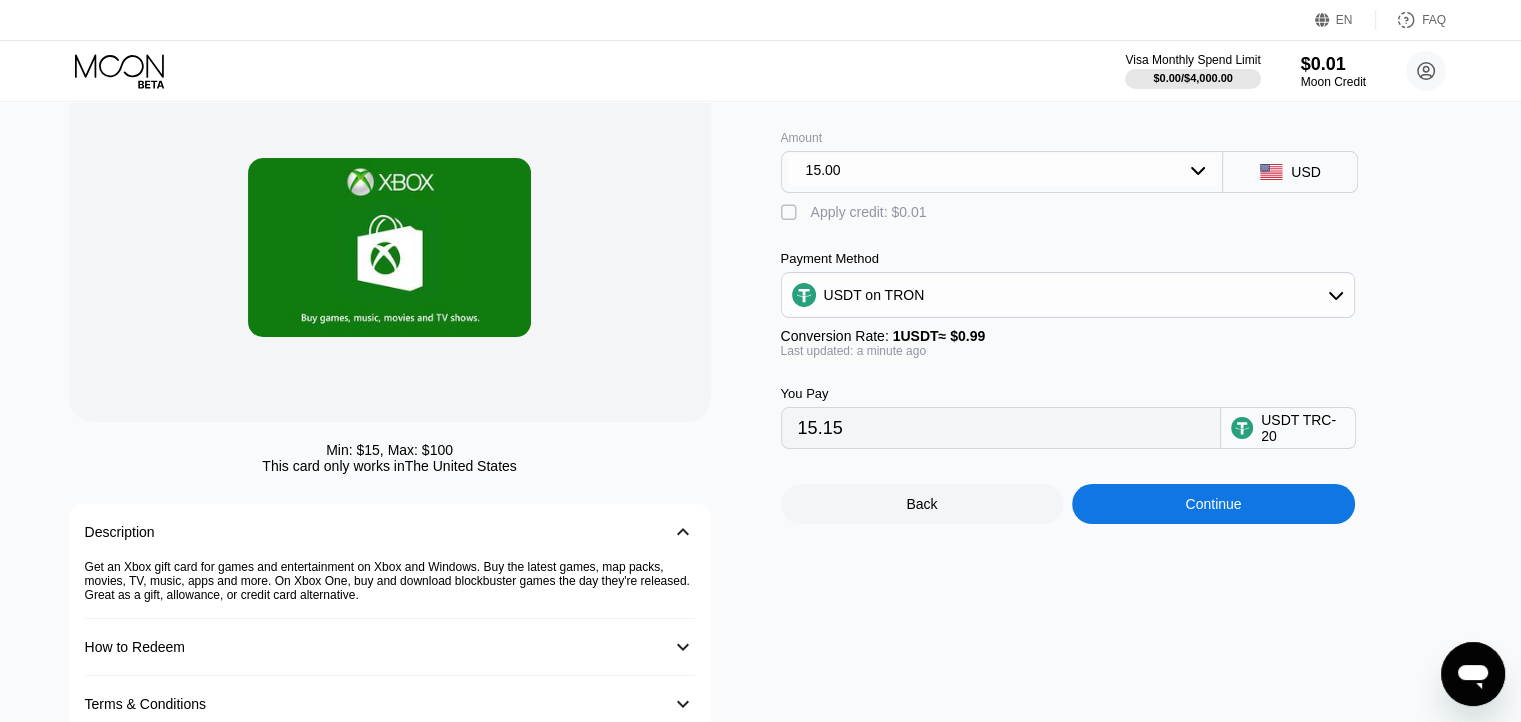 click on "15.00" at bounding box center (1002, 170) 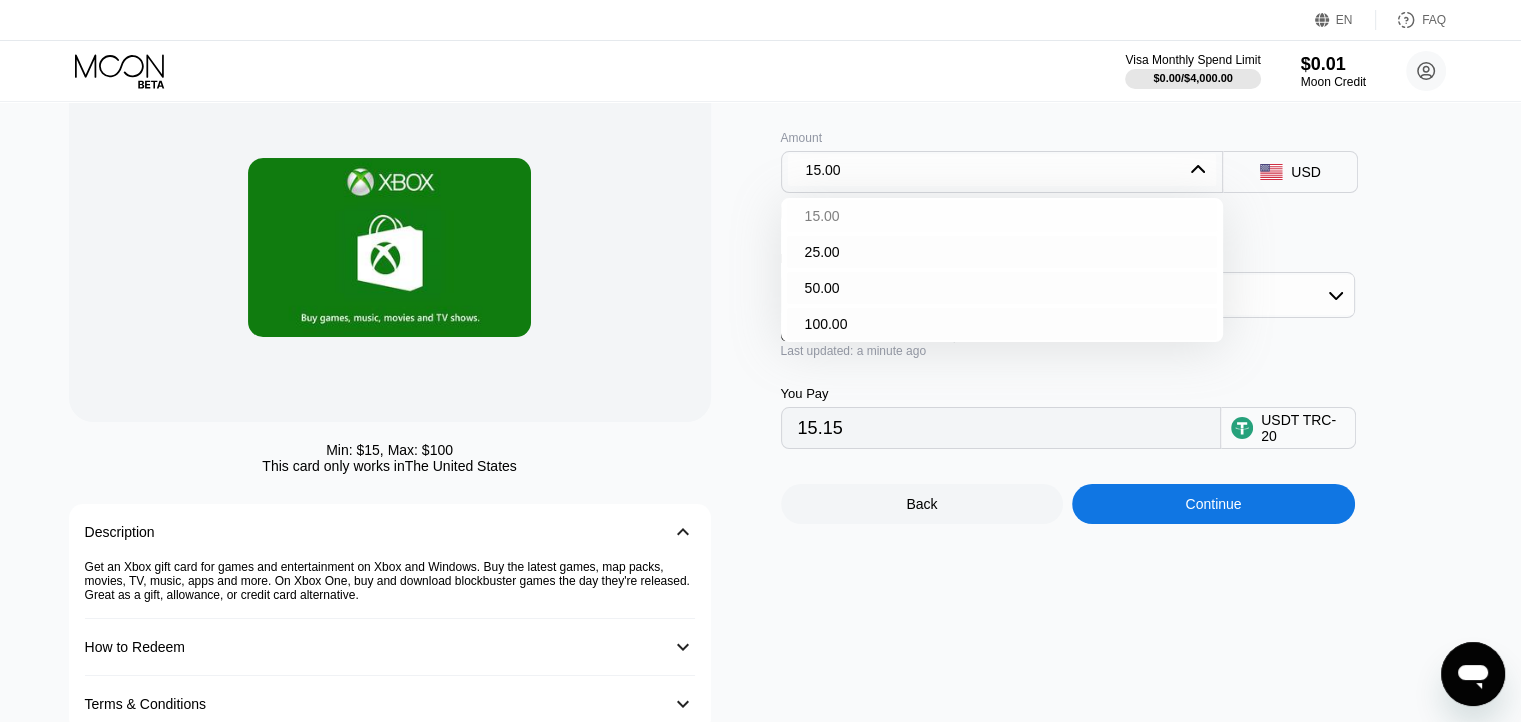 click on "15.00" at bounding box center [1002, 216] 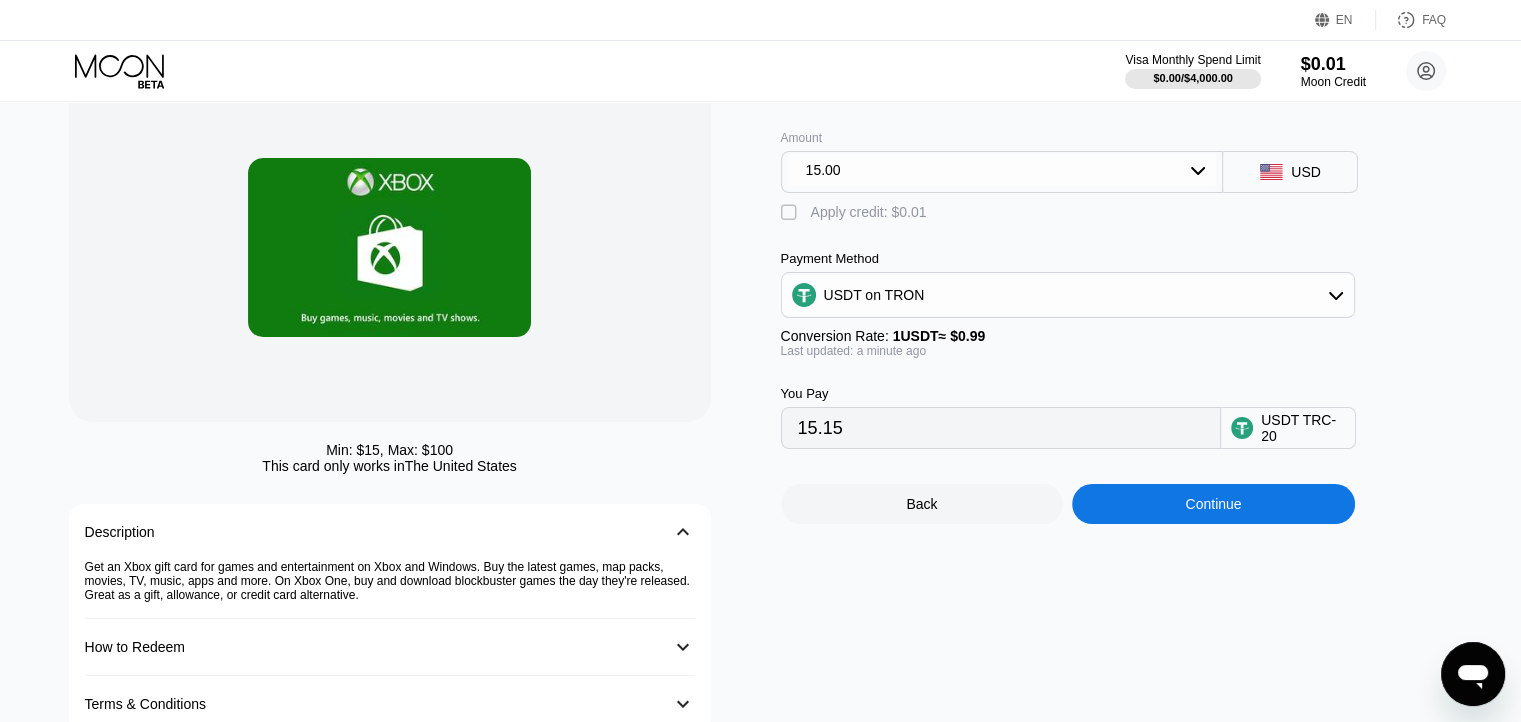 click on "Continue" at bounding box center (1213, 504) 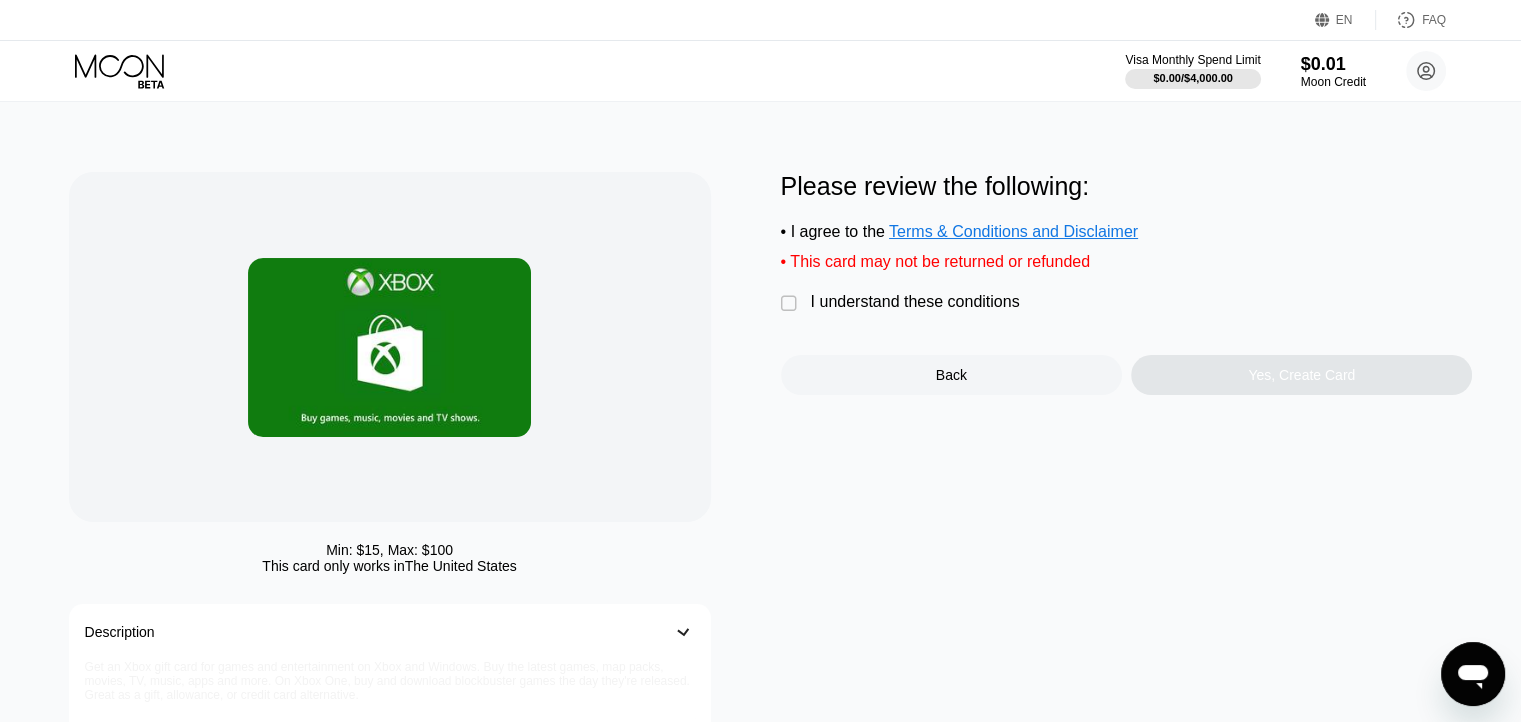 scroll, scrollTop: 0, scrollLeft: 0, axis: both 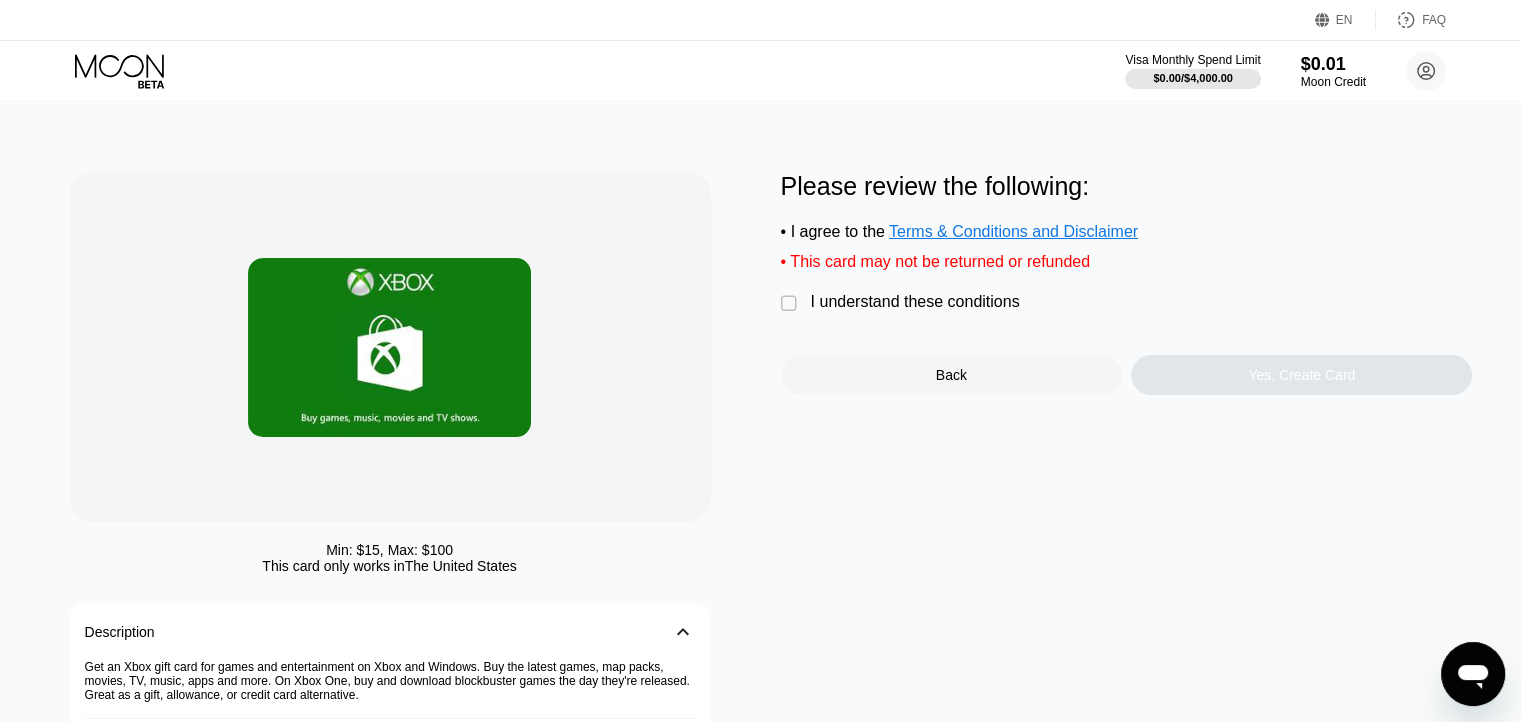 click on "" at bounding box center (791, 304) 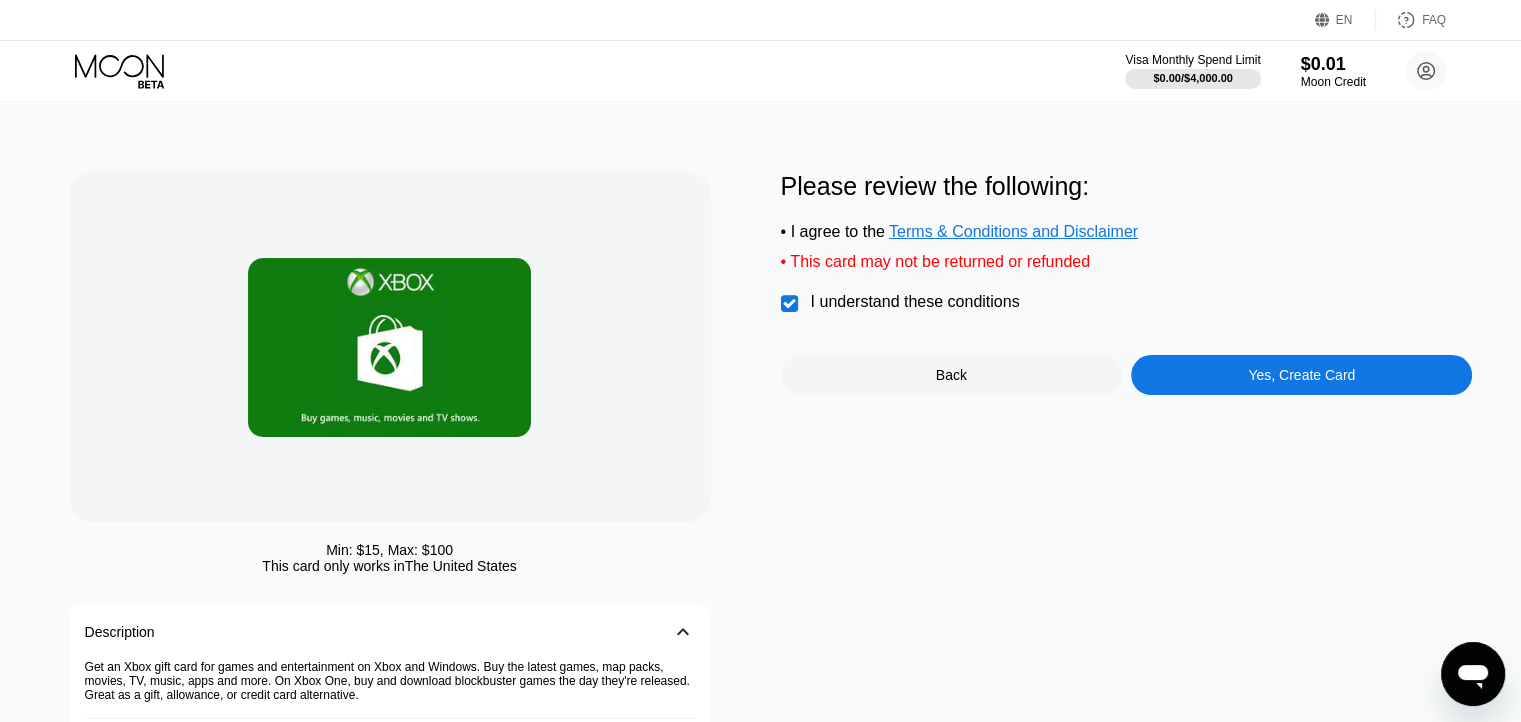 click on "Yes, Create Card" at bounding box center [1301, 375] 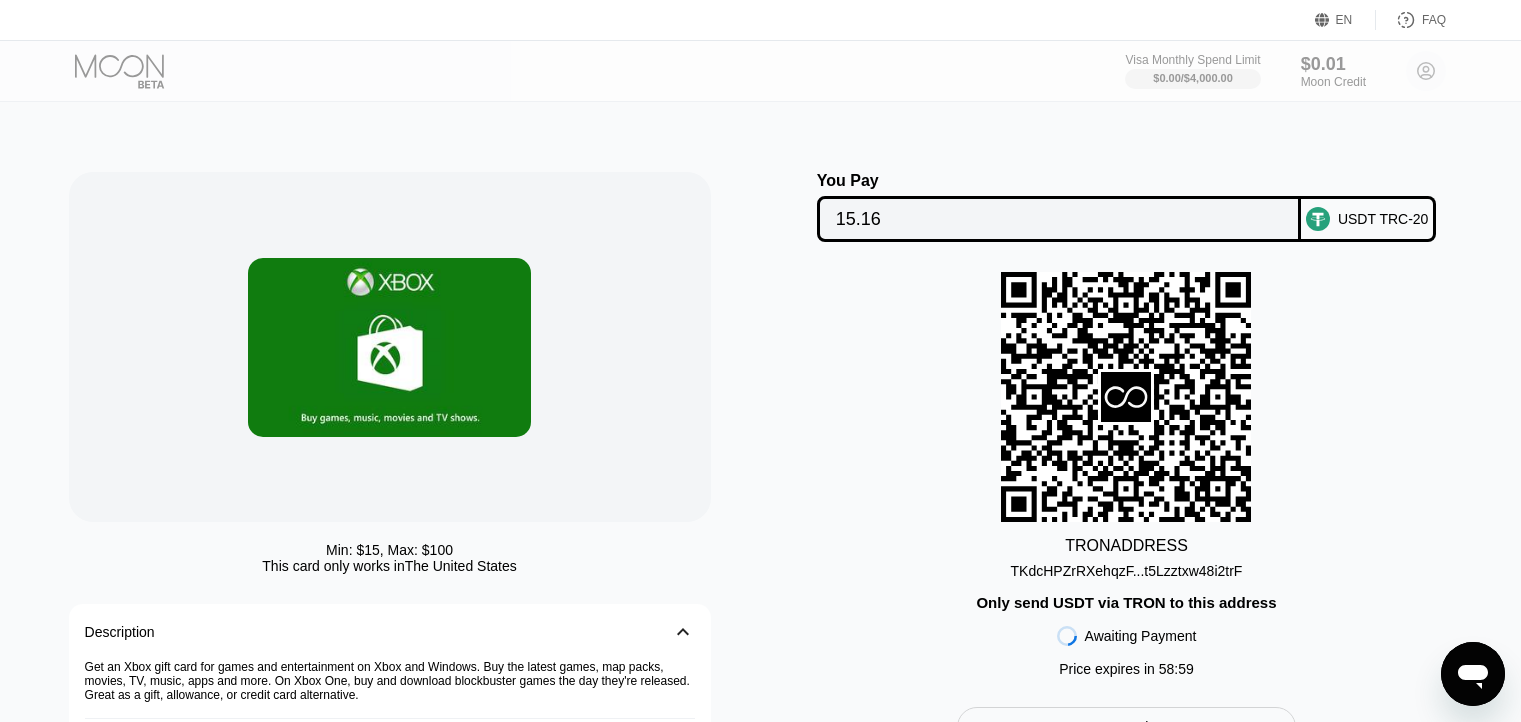 scroll, scrollTop: 0, scrollLeft: 0, axis: both 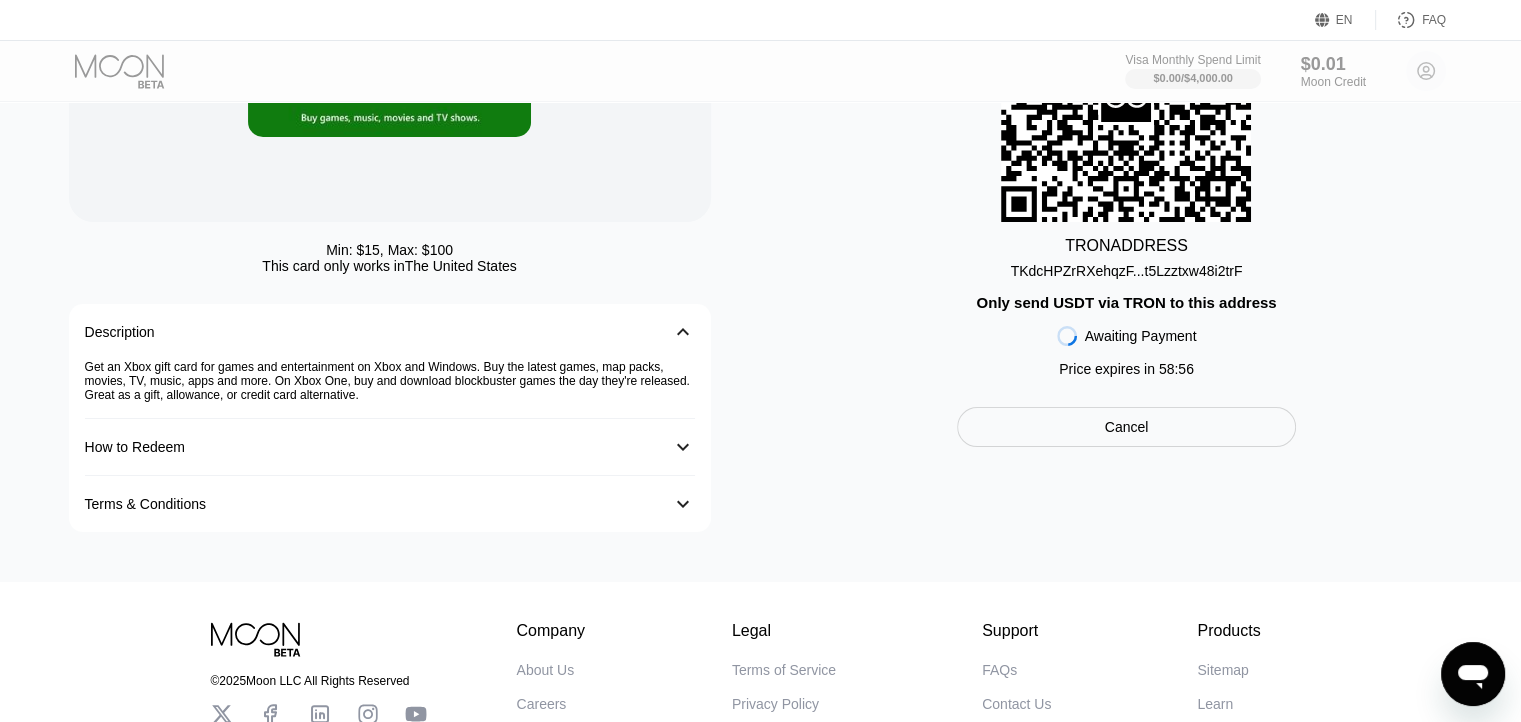 click on "TKdcHPZrRXehqzF...t5Lzztxw48i2trF" at bounding box center [1127, 271] 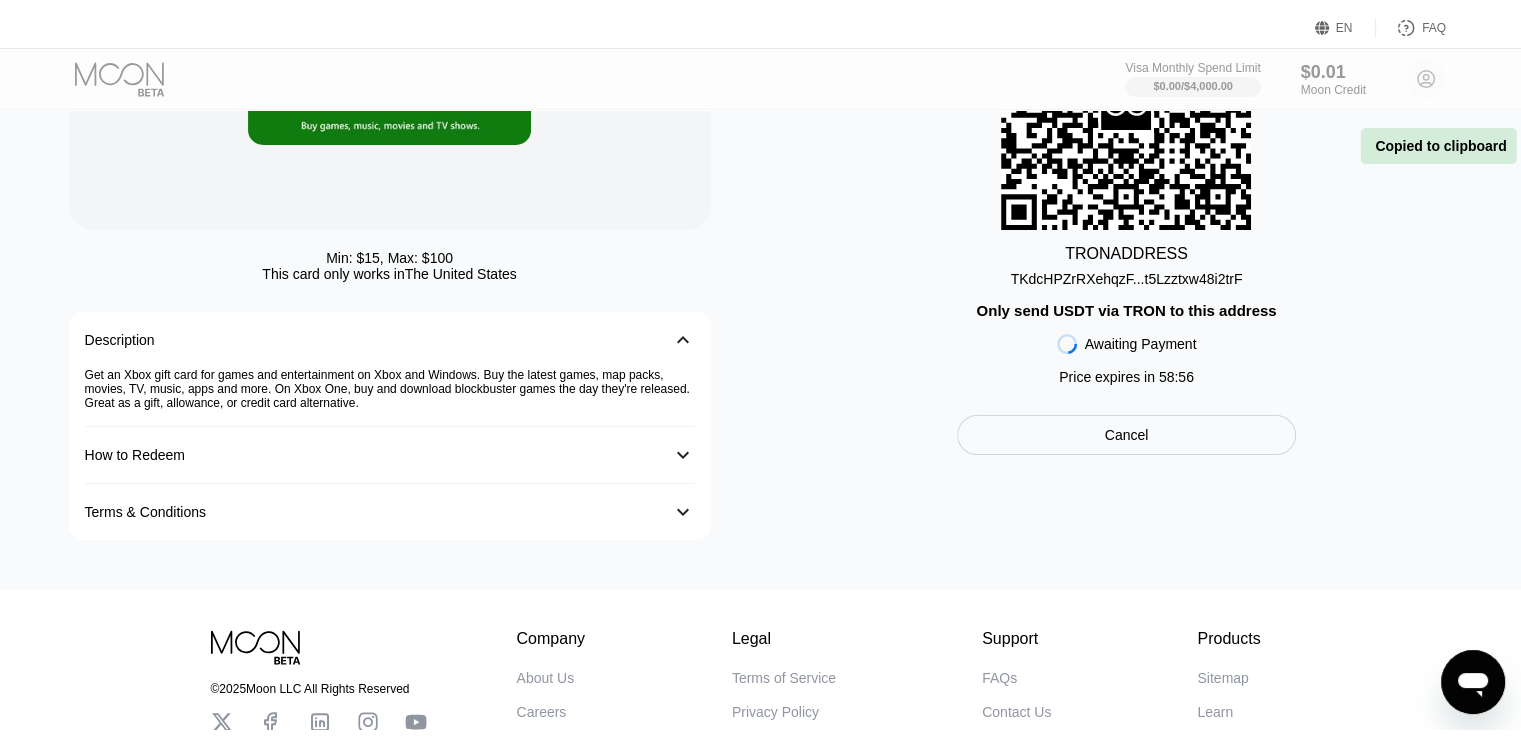 scroll, scrollTop: 0, scrollLeft: 0, axis: both 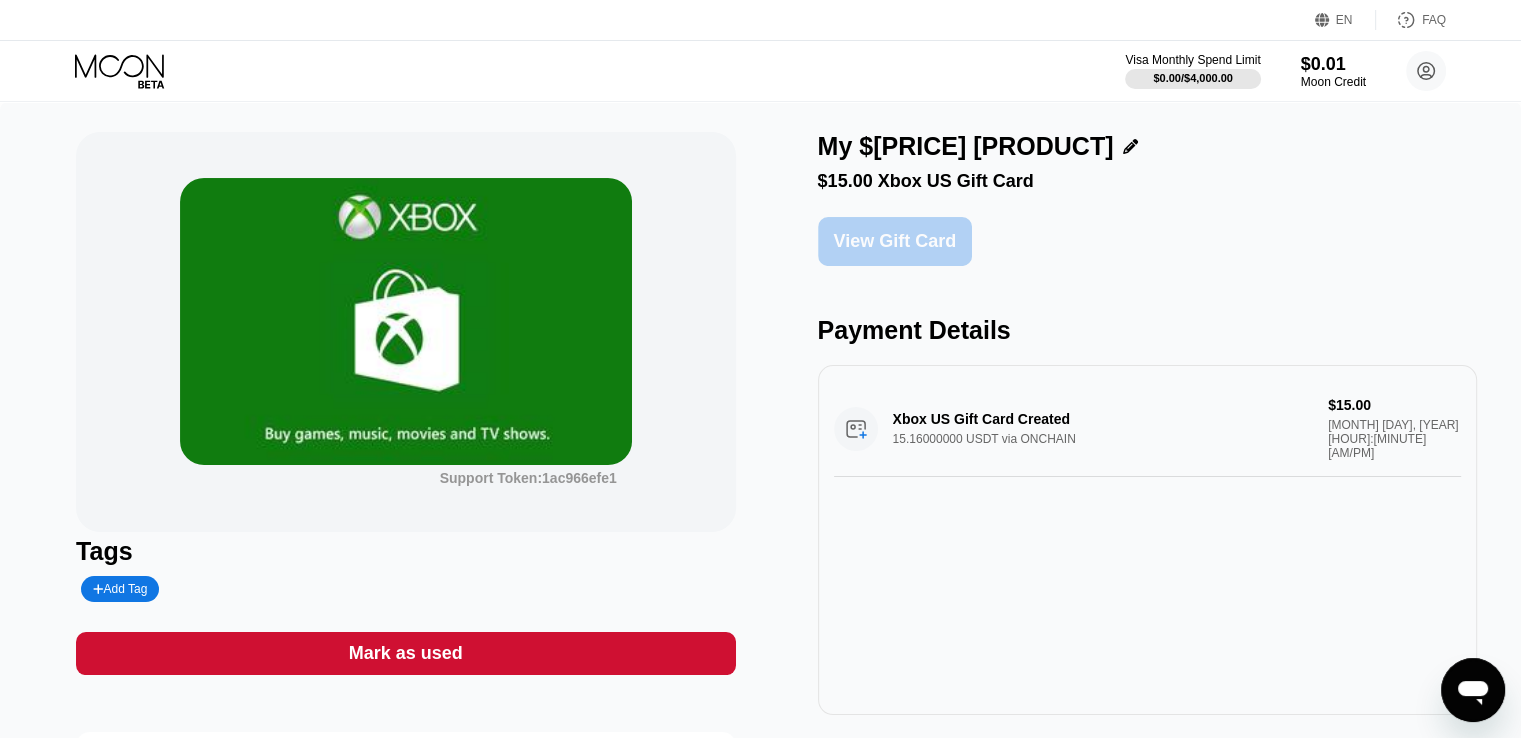 click on "View Gift Card" at bounding box center (895, 241) 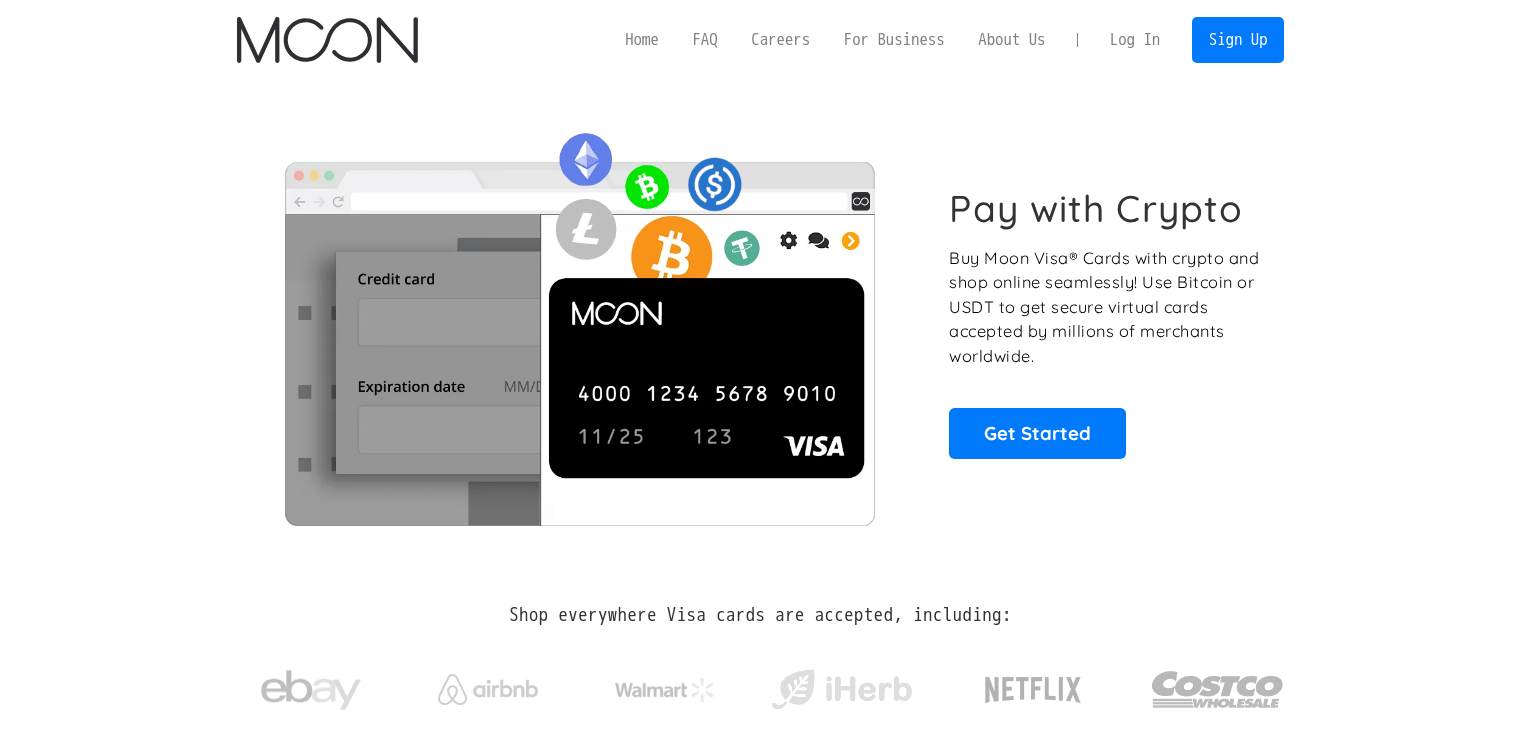 scroll, scrollTop: 0, scrollLeft: 0, axis: both 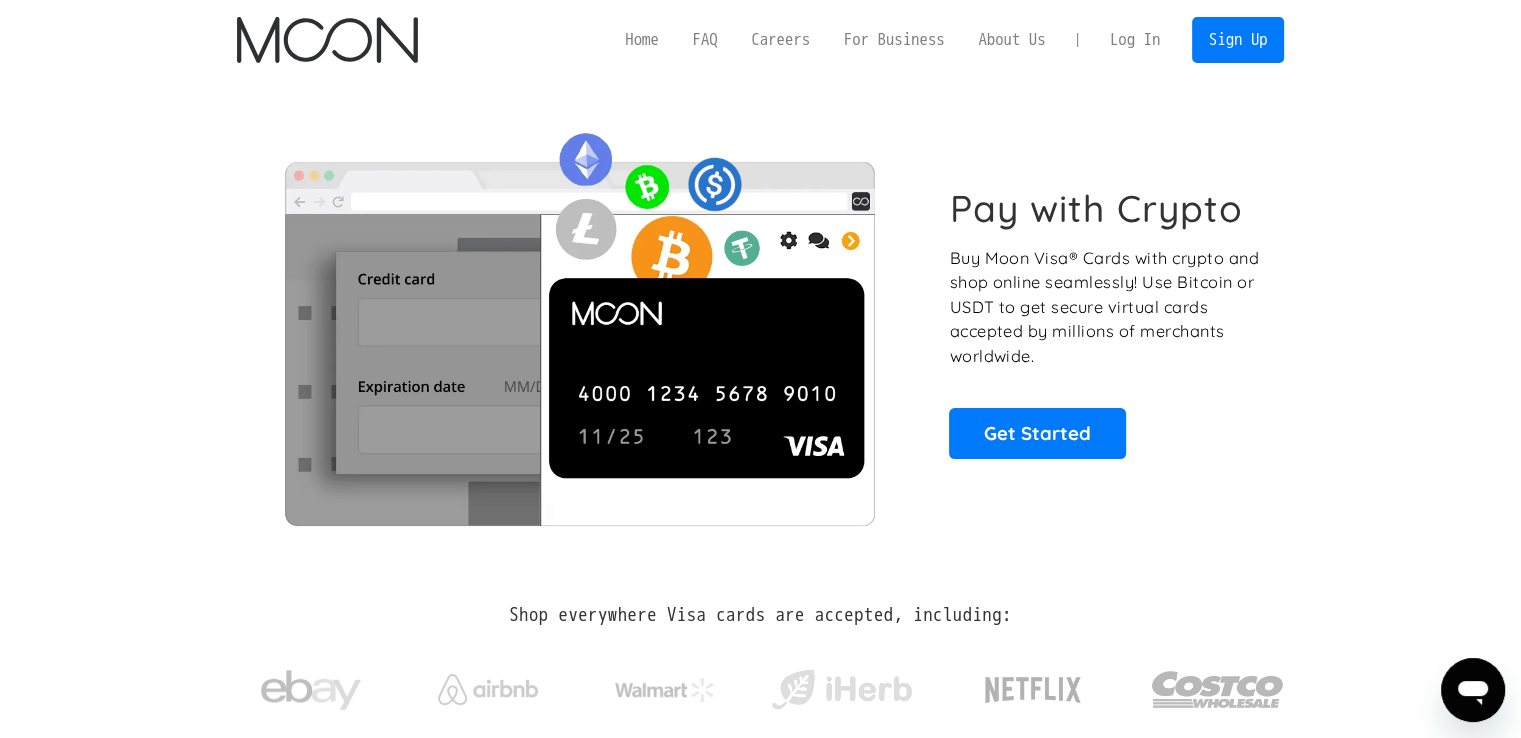 click on "Log In" at bounding box center (1135, 40) 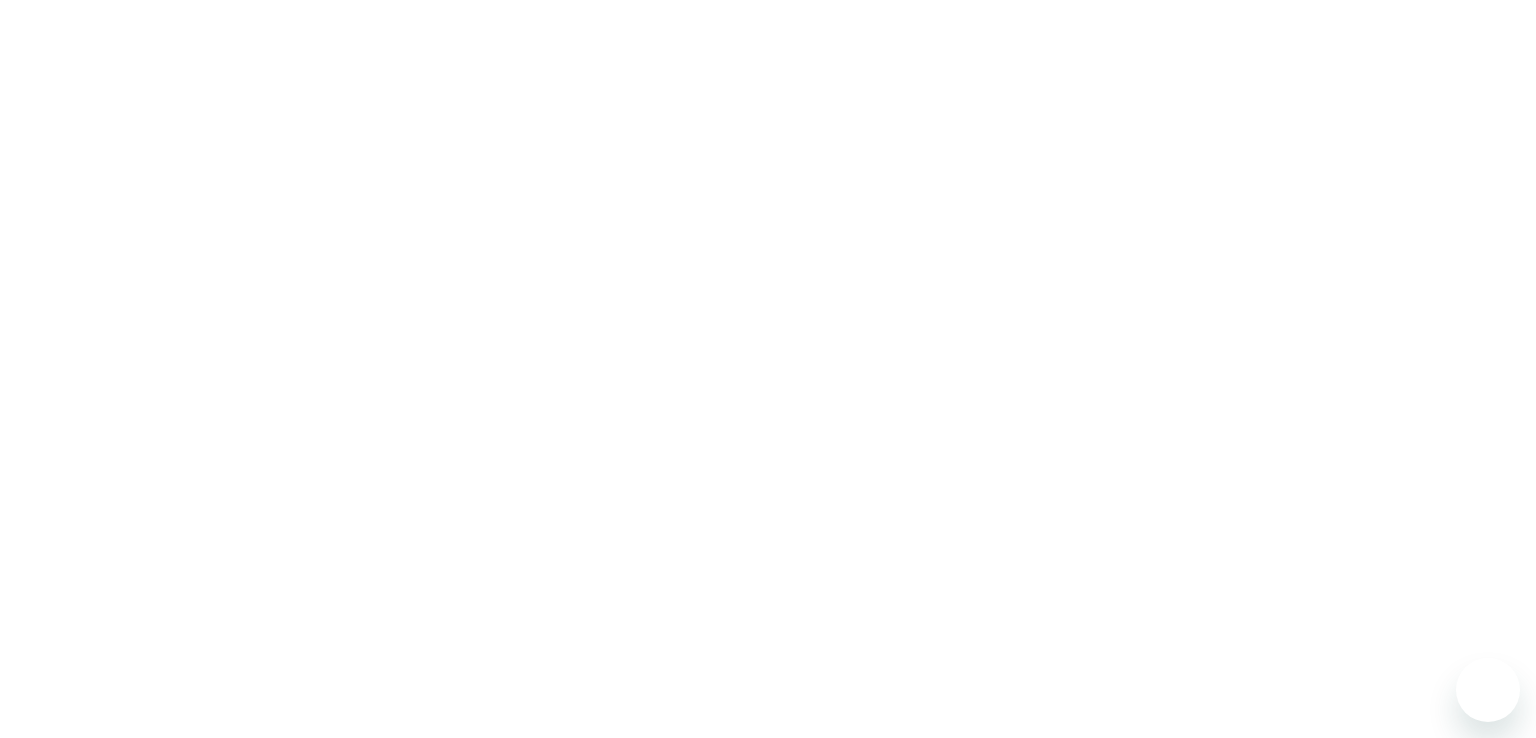 scroll, scrollTop: 0, scrollLeft: 0, axis: both 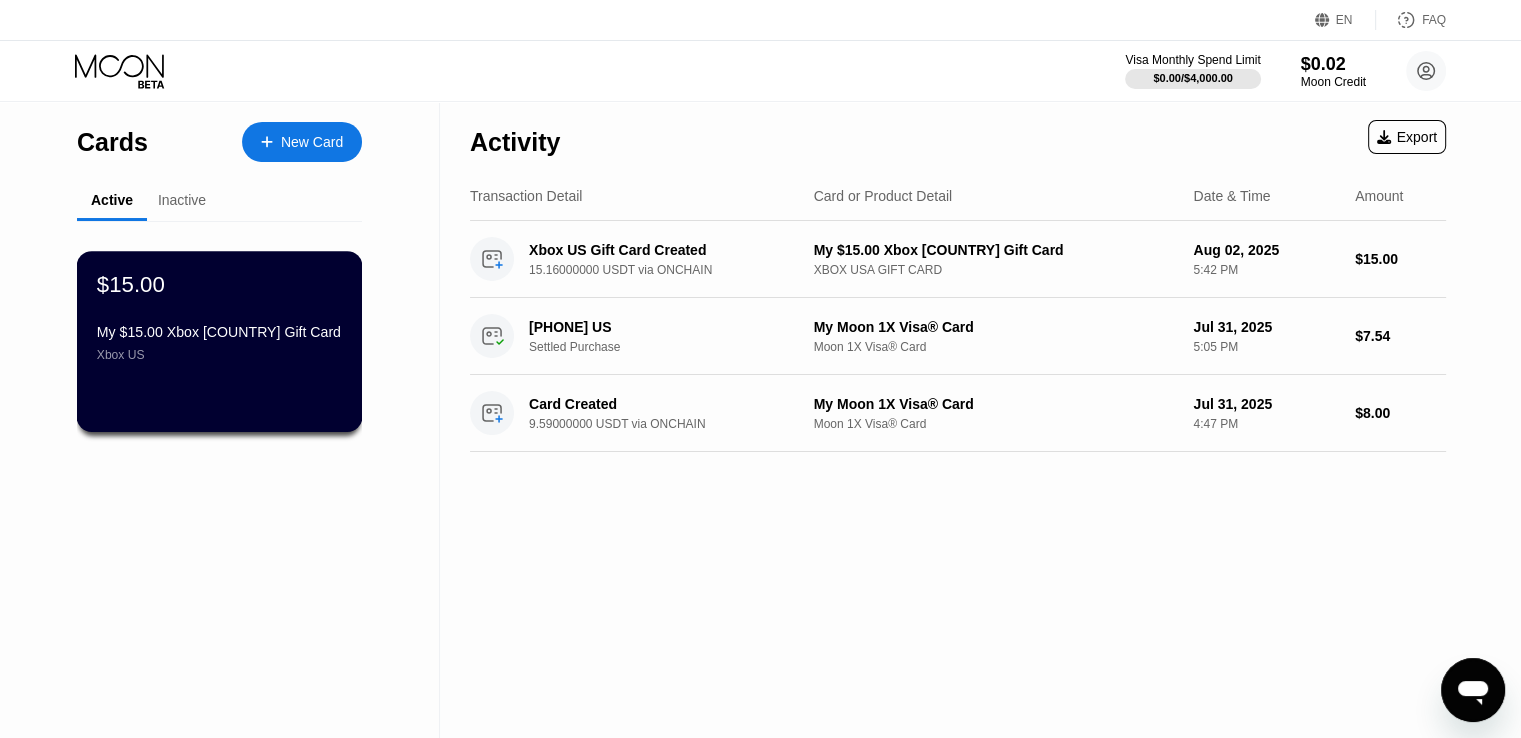 click on "$15.00 My $15.00 Xbox US Gift Card Xbox US" at bounding box center [219, 316] 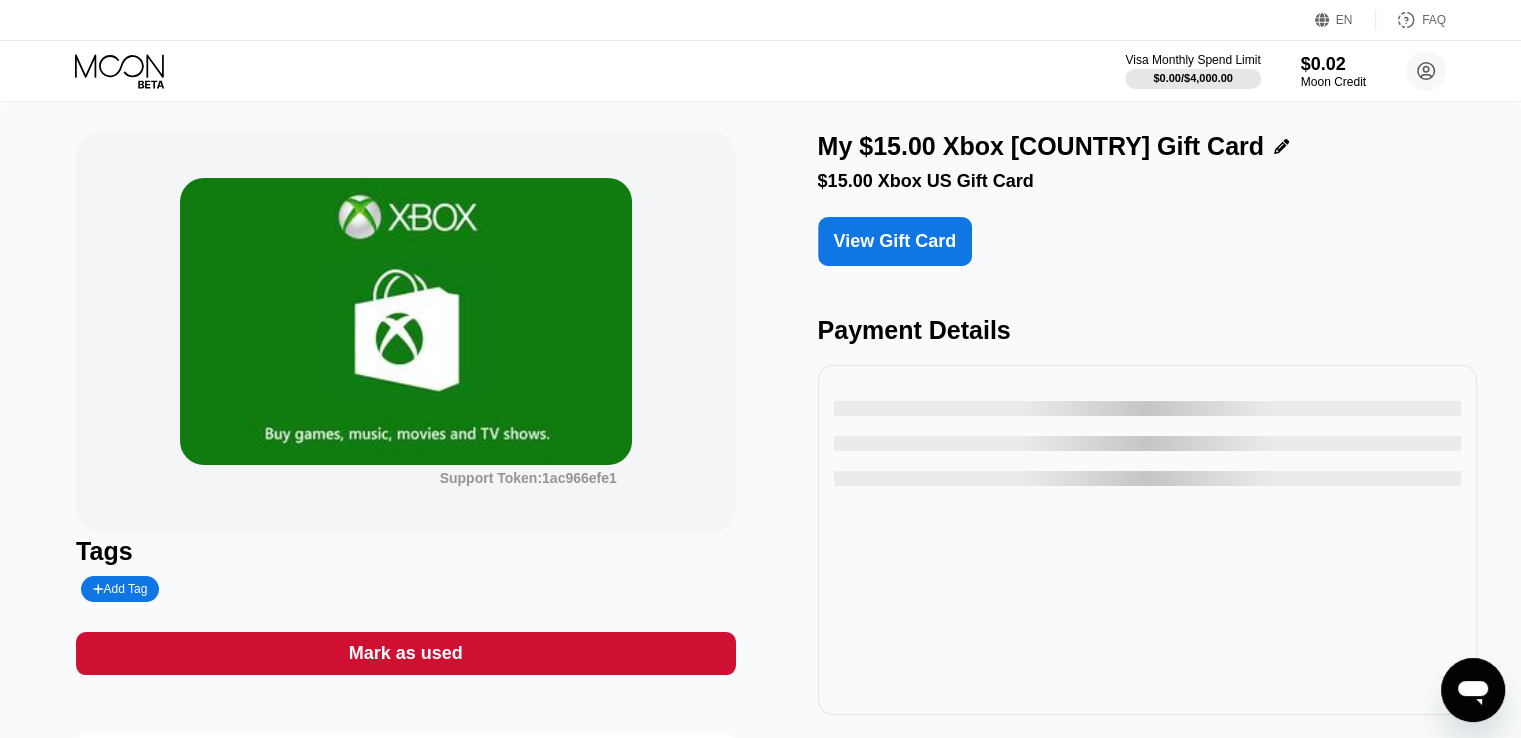 click on "Support Token:  1ac966efe1 Tags  Add Tag Mark as used Description 󰅀 Get an Xbox gift card for games and entertainment on Xbox and Windows. Buy the latest games, map packs, movies, TV, music, apps and more. On Xbox One, buy and download blockbuster games the day they're released. Great as a gift, allowance, or credit card alternative. How to Redeem 󰅀 Terms & Conditions 󰅀 My $15.00 Xbox US Gift Card $15.00 Xbox US Gift Card View Gift Card Payment Details" at bounding box center (760, 556) 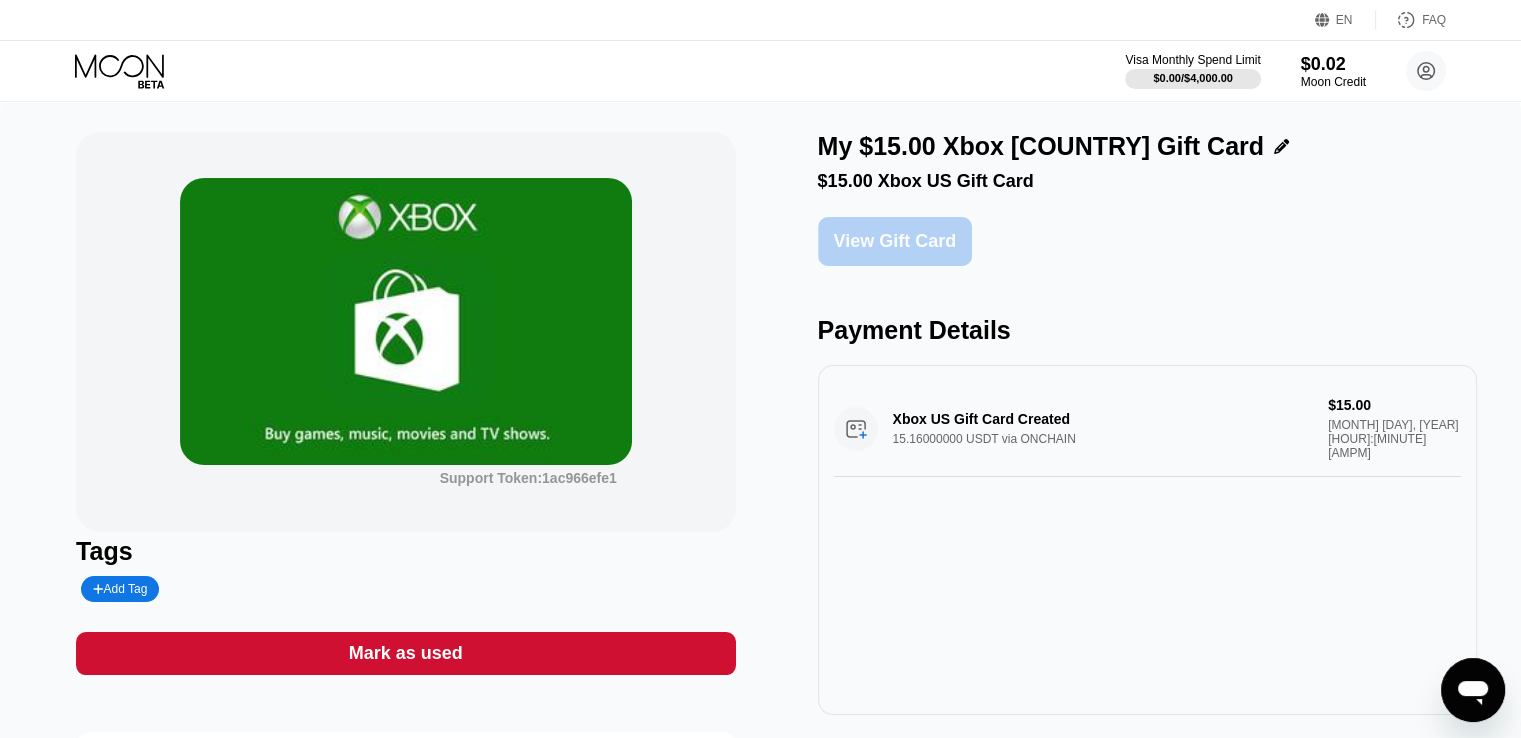 click on "View Gift Card" at bounding box center (895, 241) 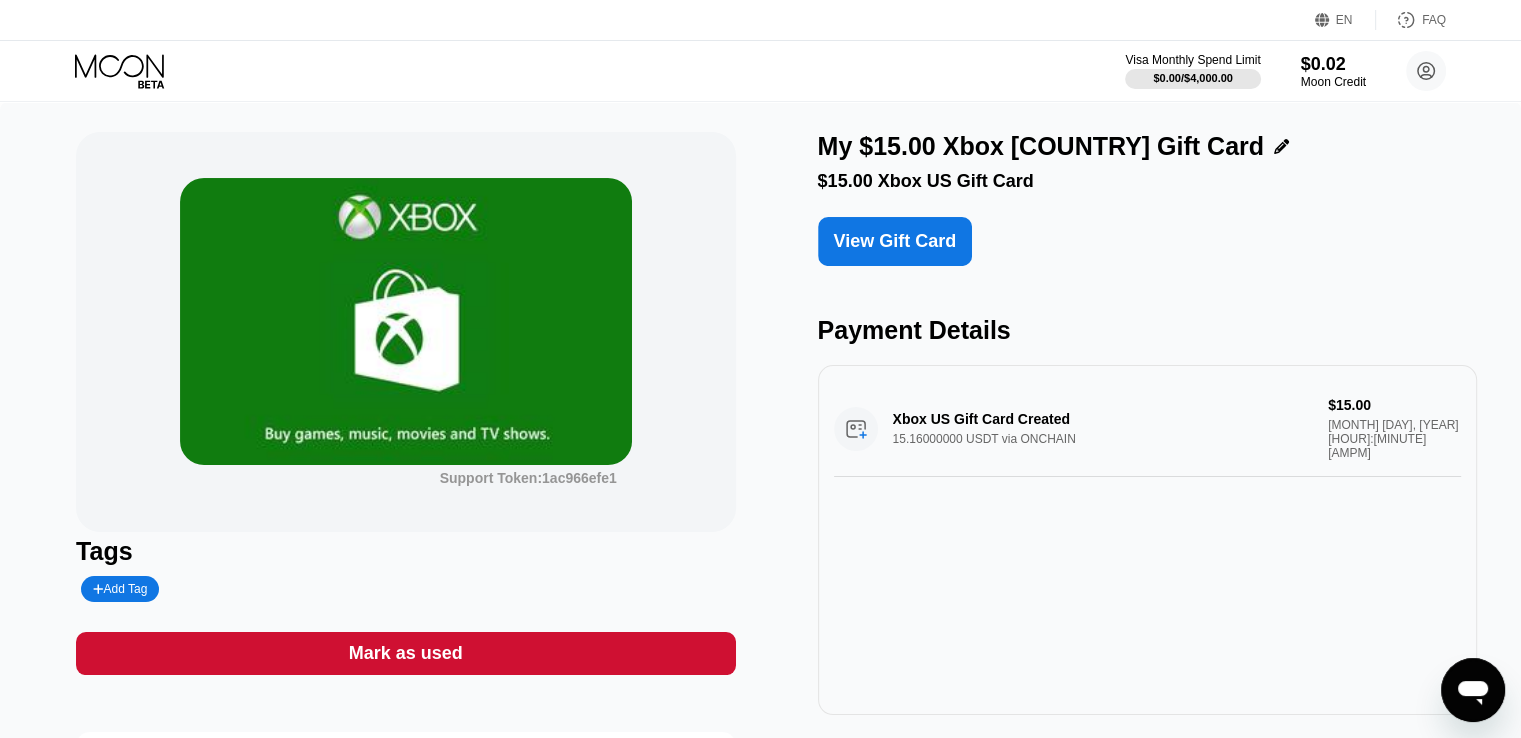 click on "View Gift Card" at bounding box center [895, 241] 